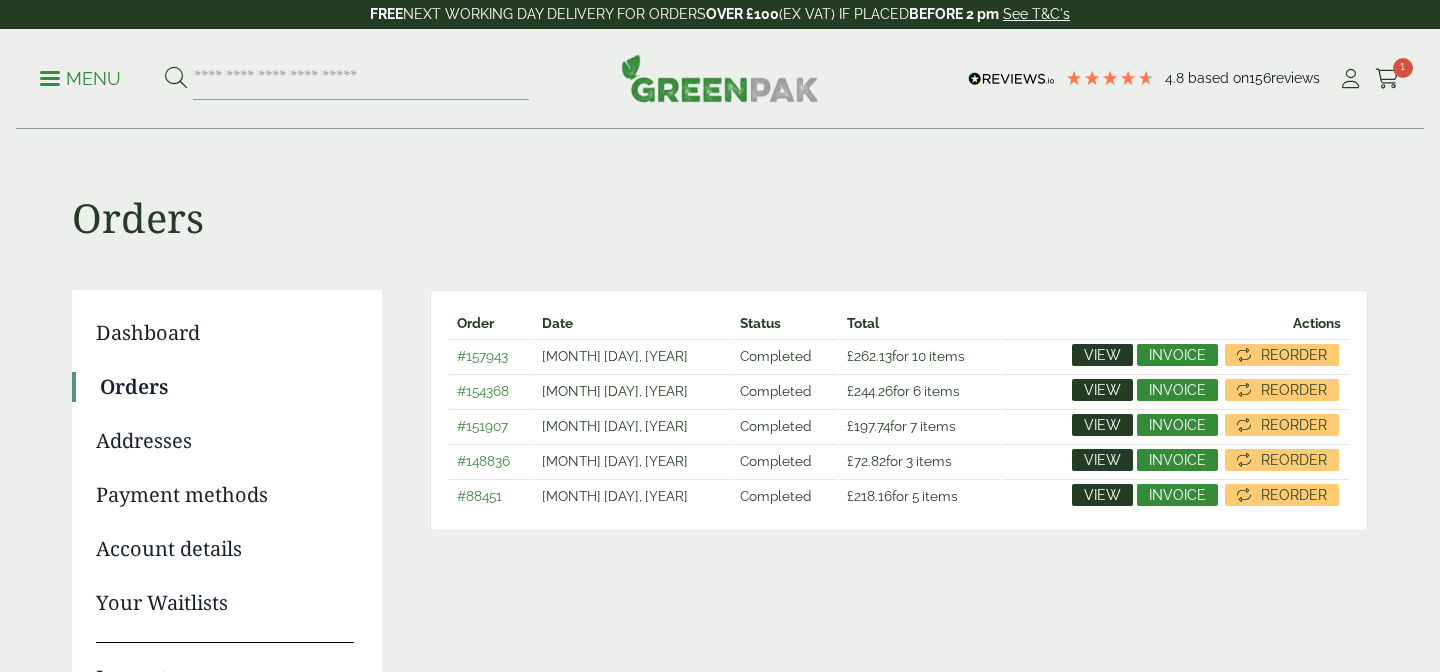 scroll, scrollTop: 0, scrollLeft: 0, axis: both 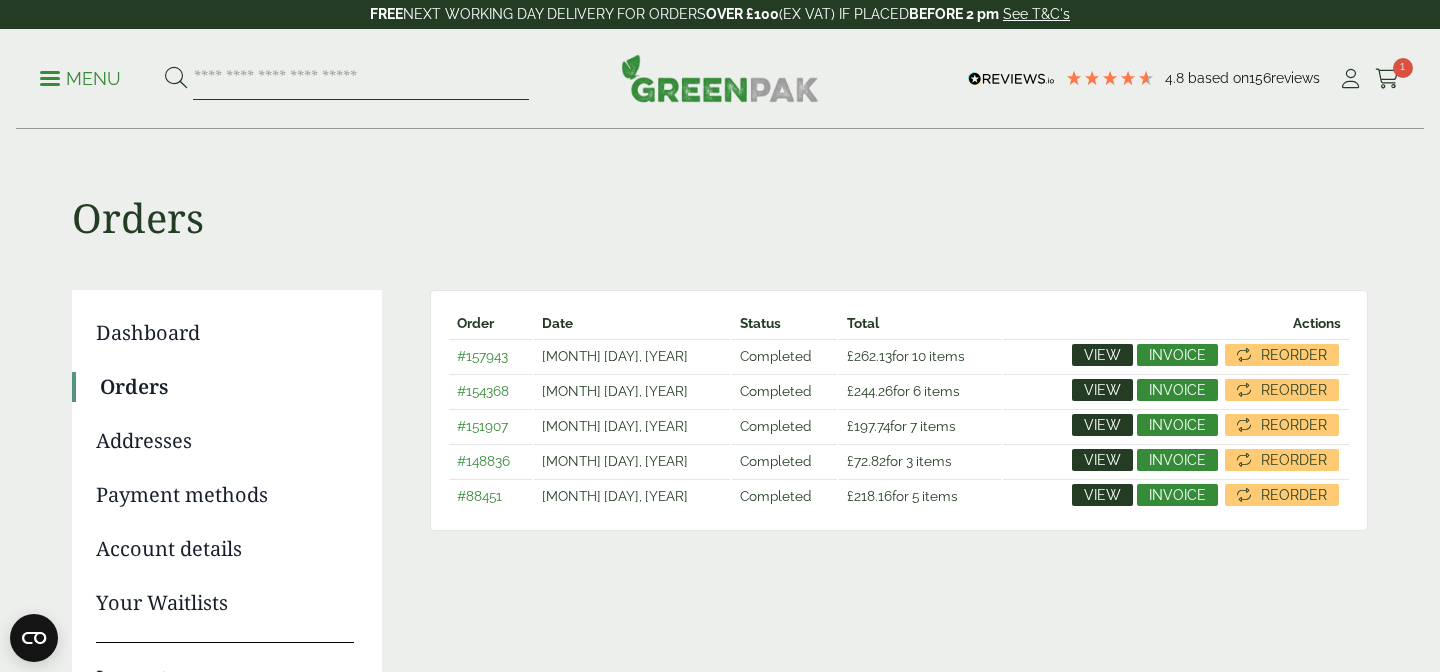 click at bounding box center (361, 79) 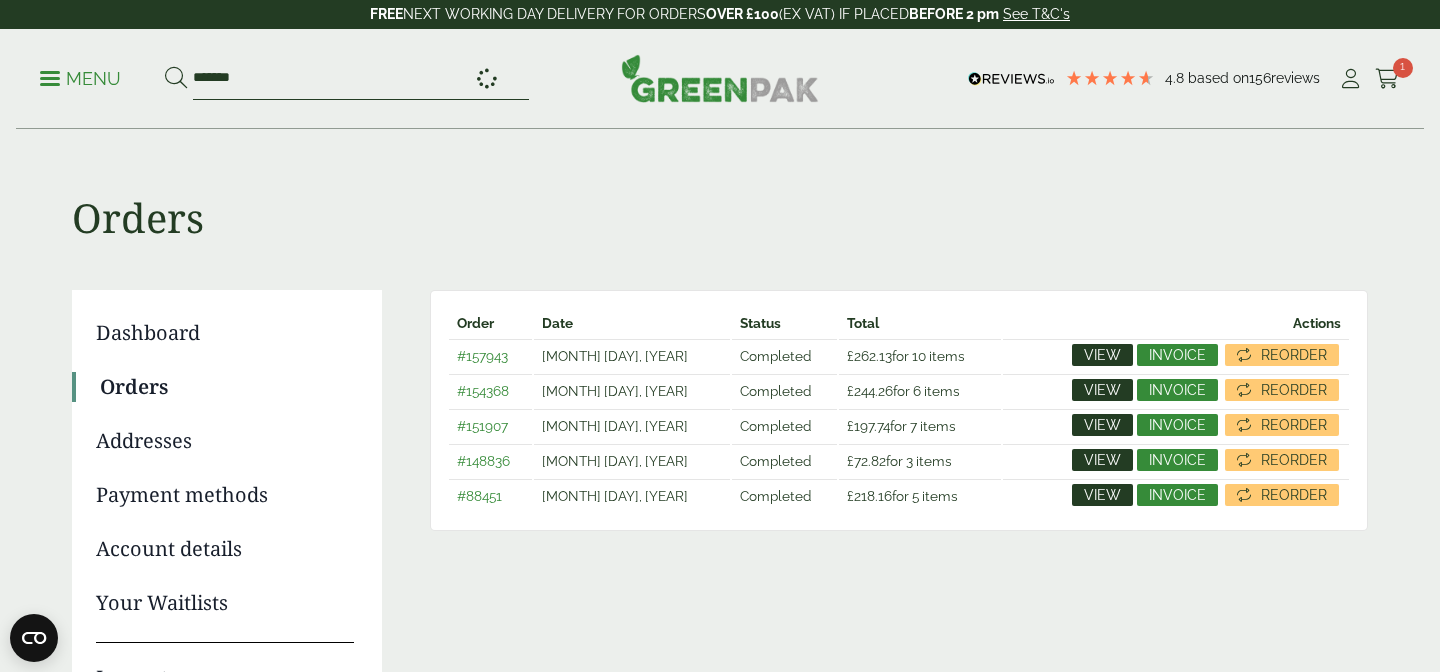 type on "*******" 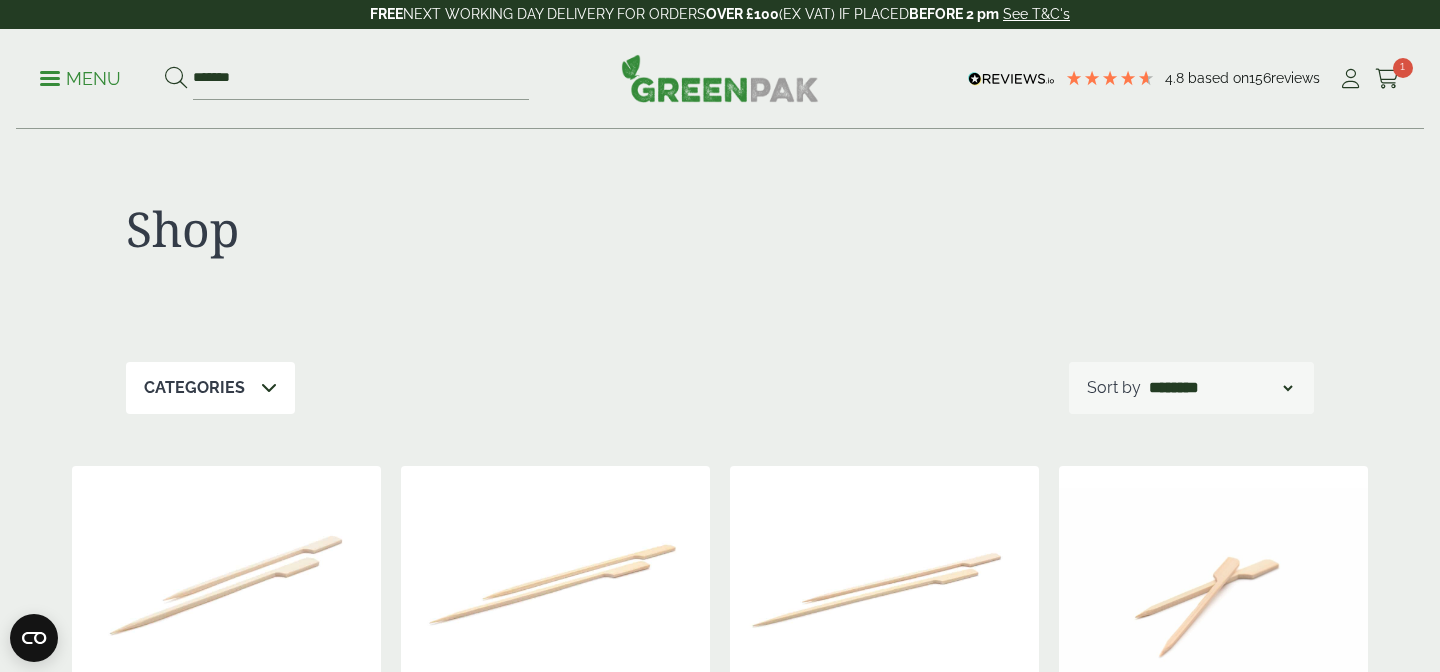 scroll, scrollTop: 0, scrollLeft: 0, axis: both 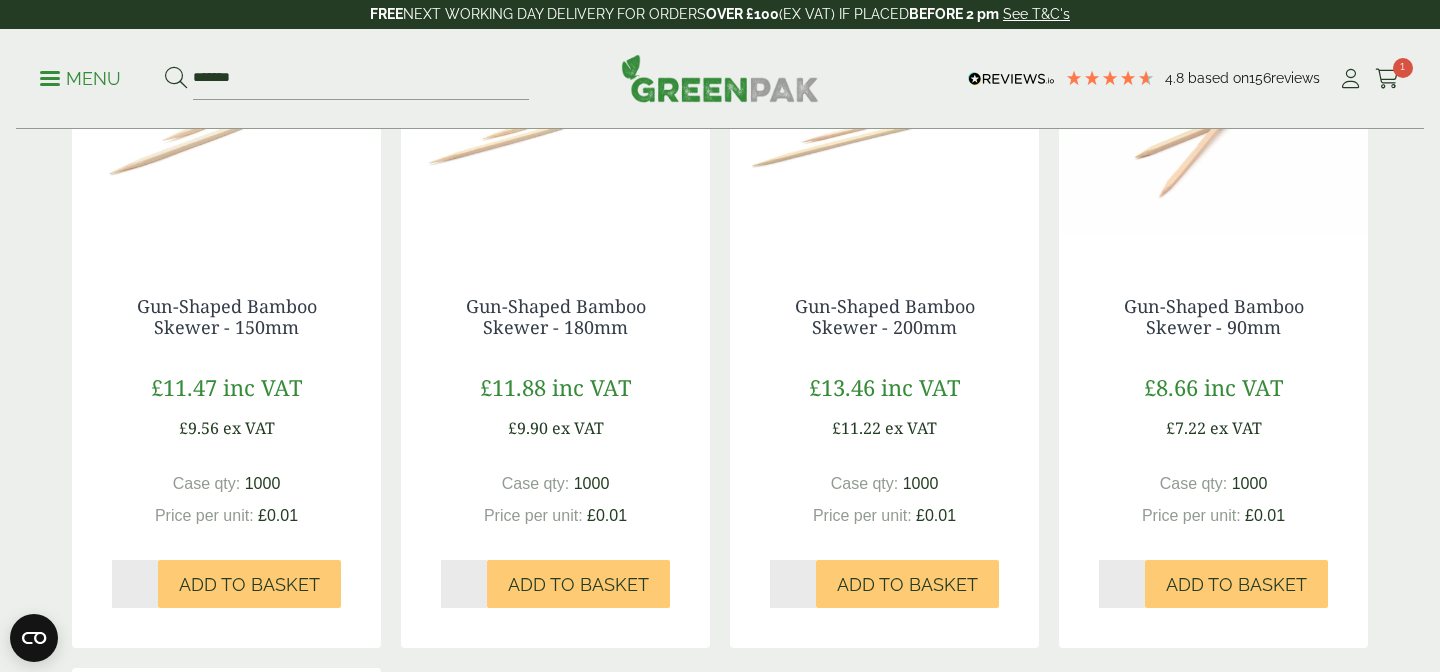 click on "*" at bounding box center [135, 584] 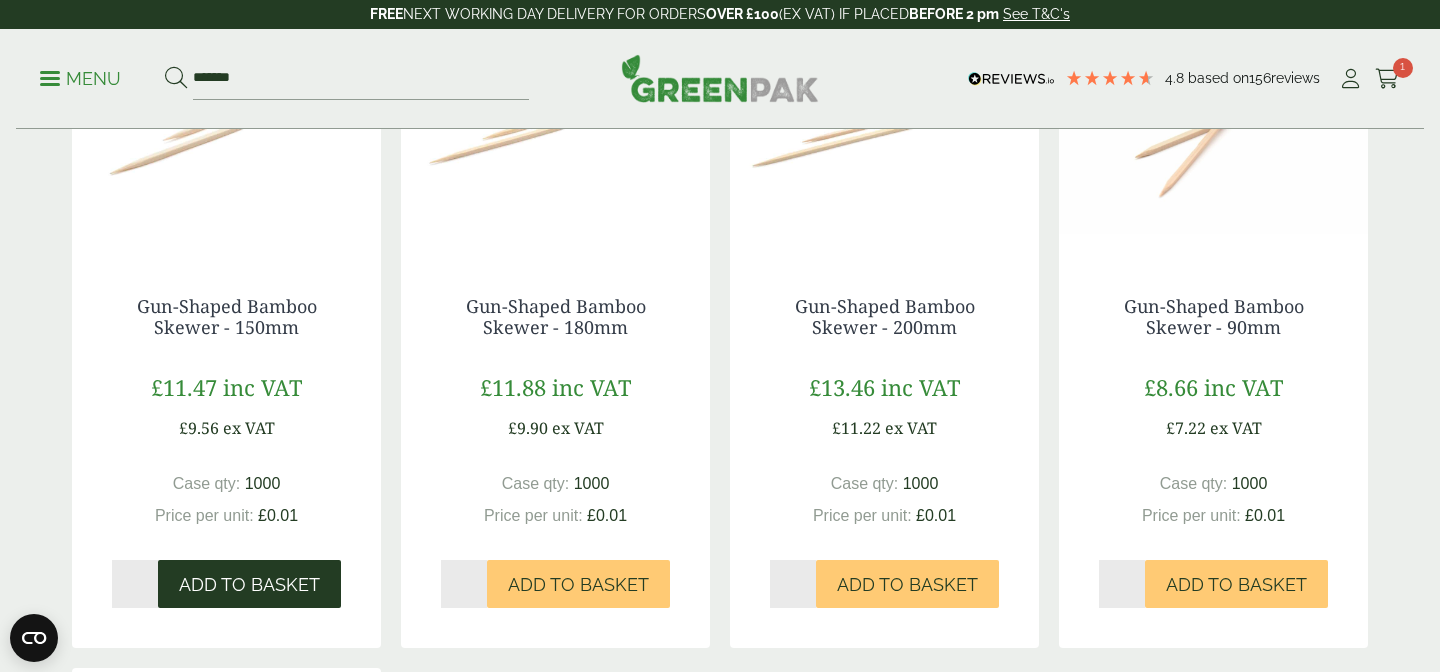 click on "Add to Basket" at bounding box center (249, 585) 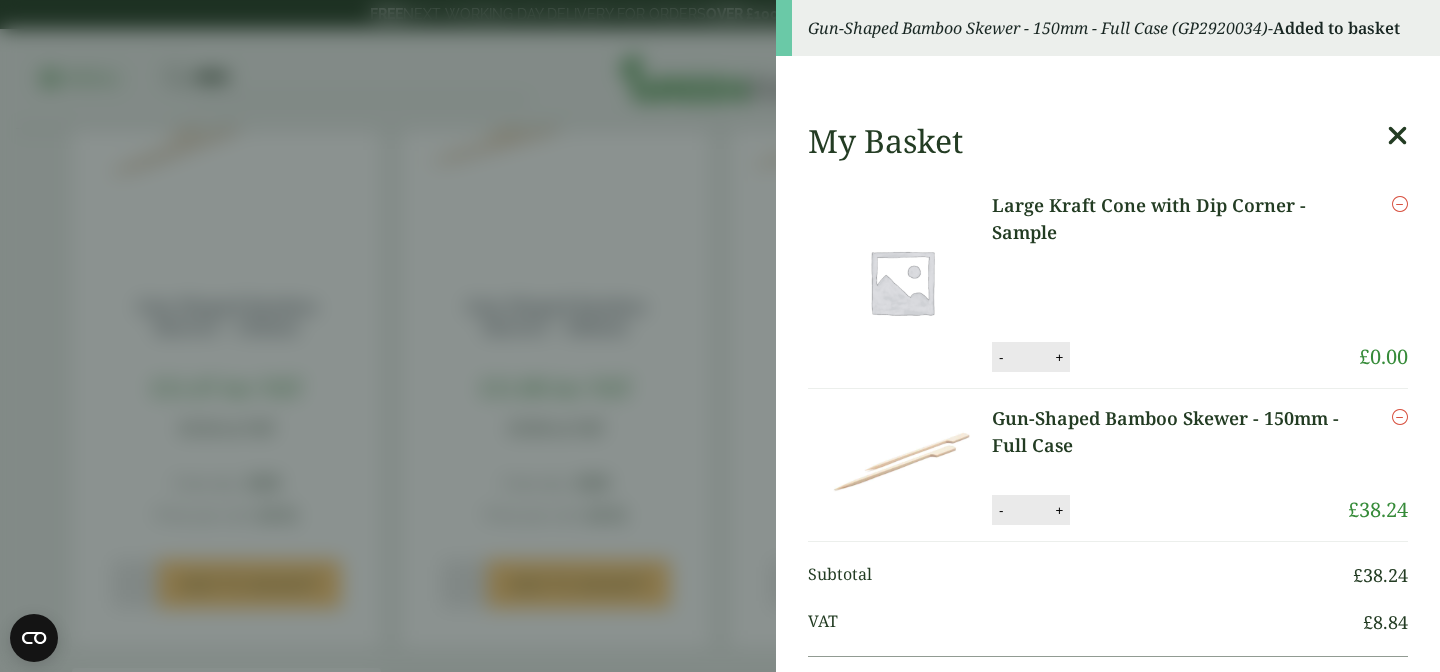 click at bounding box center (1397, 136) 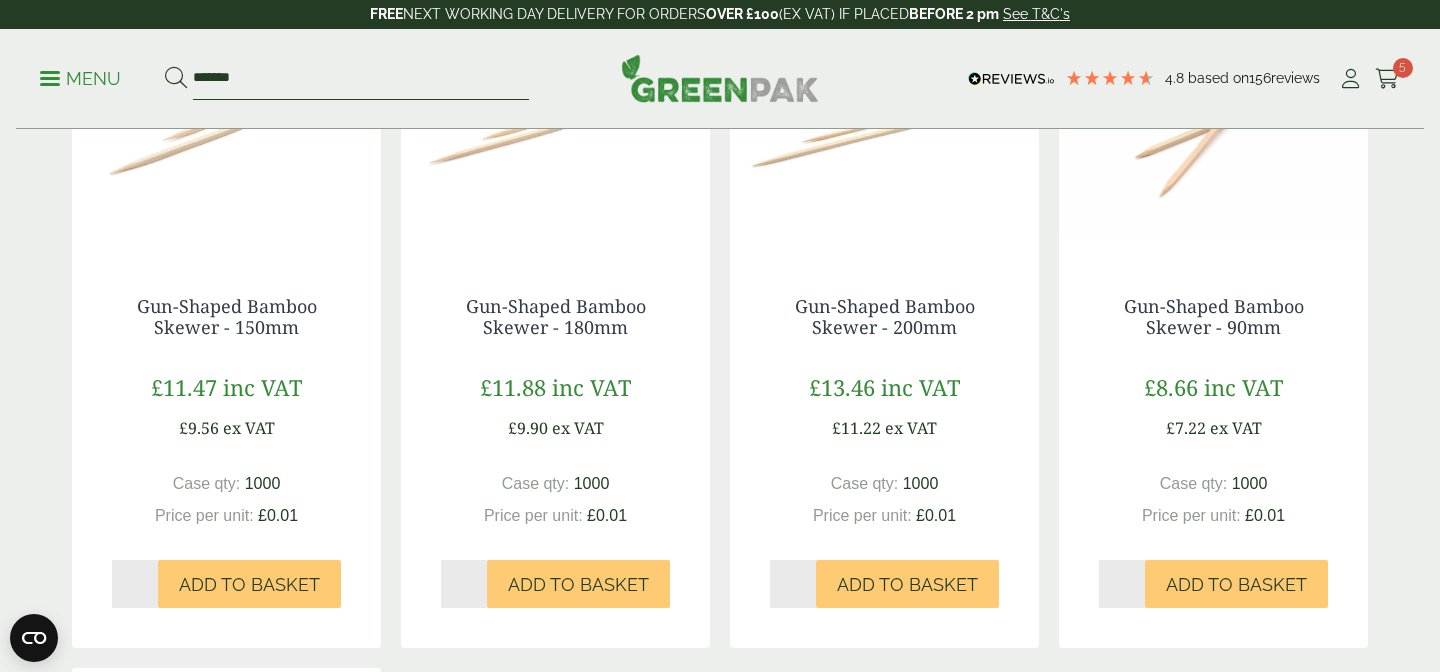 drag, startPoint x: 276, startPoint y: 80, endPoint x: 131, endPoint y: 79, distance: 145.00345 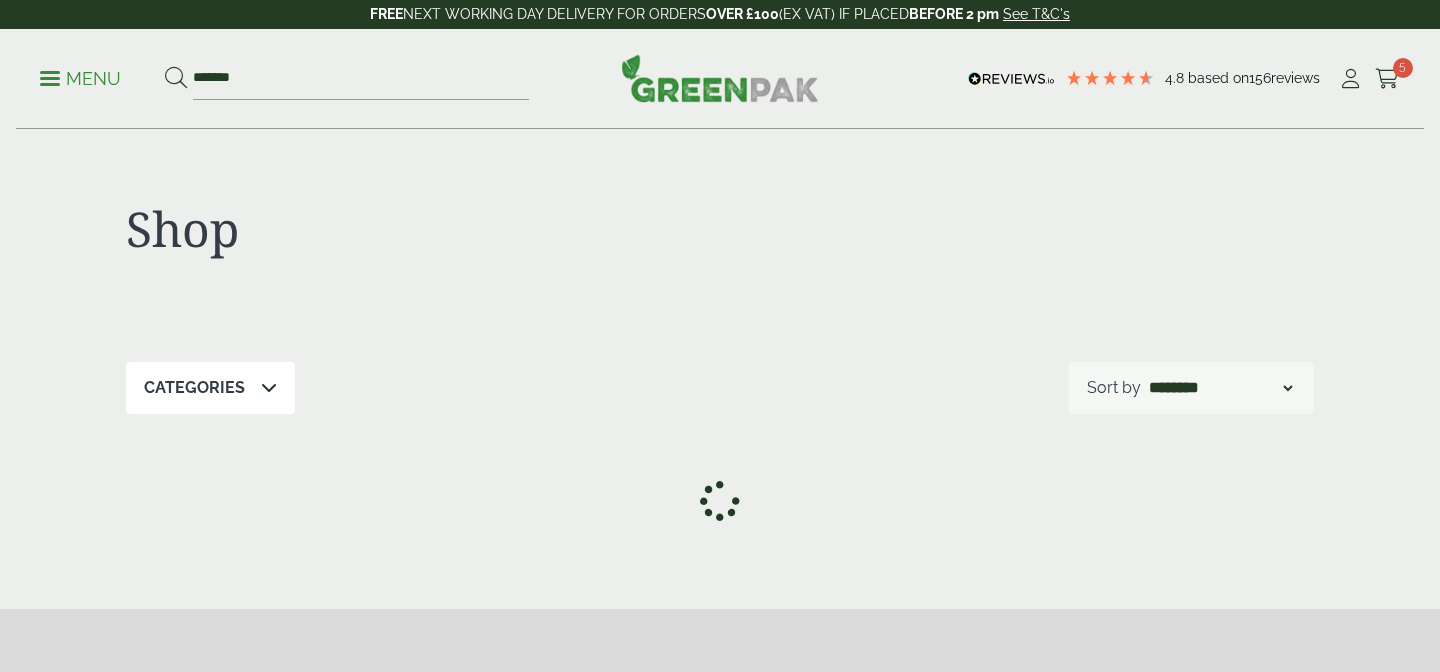 scroll, scrollTop: 0, scrollLeft: 0, axis: both 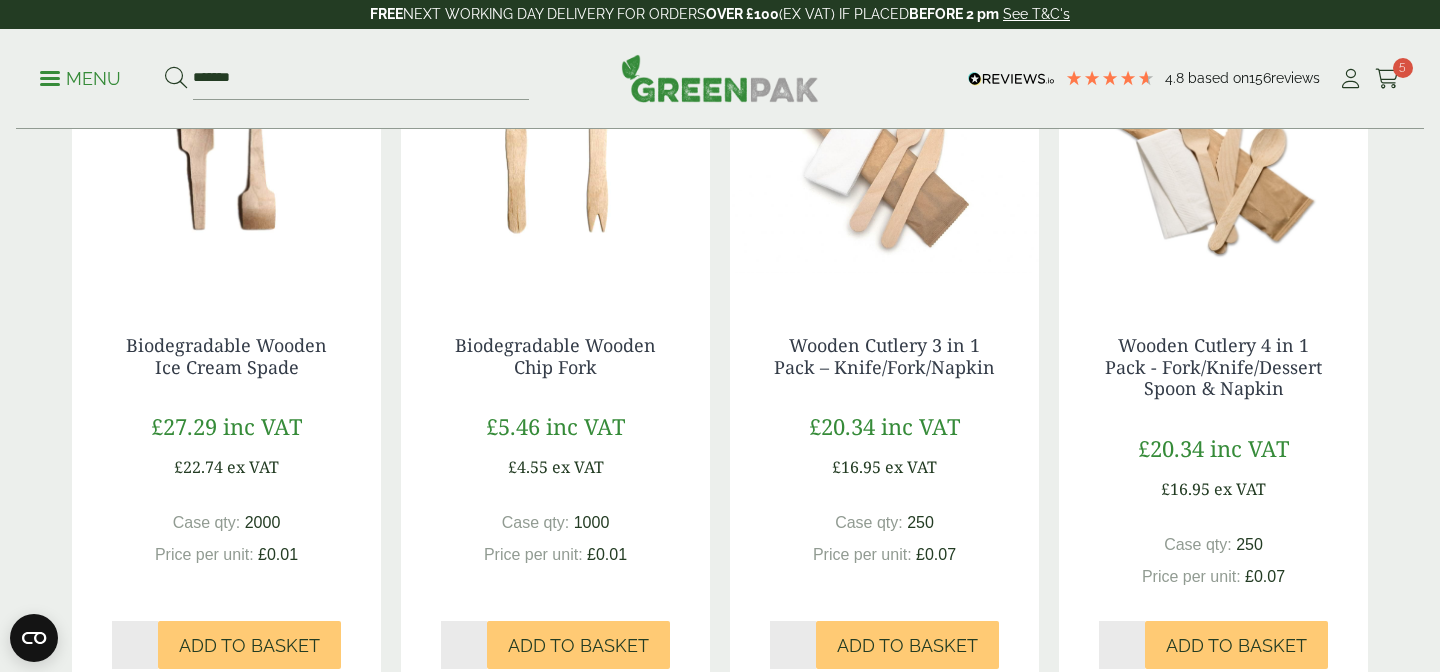 click on "Biodegradable Wooden Chip Fork" at bounding box center (555, 356) 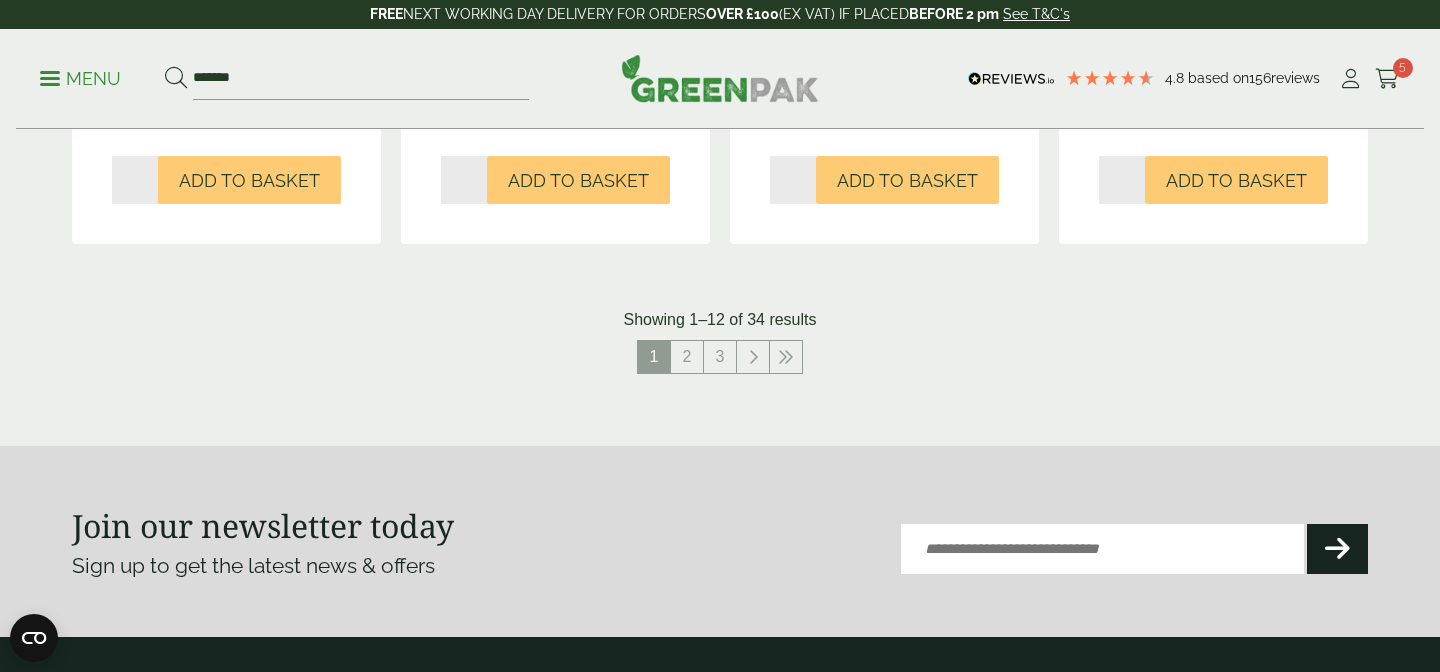 scroll, scrollTop: 2154, scrollLeft: 0, axis: vertical 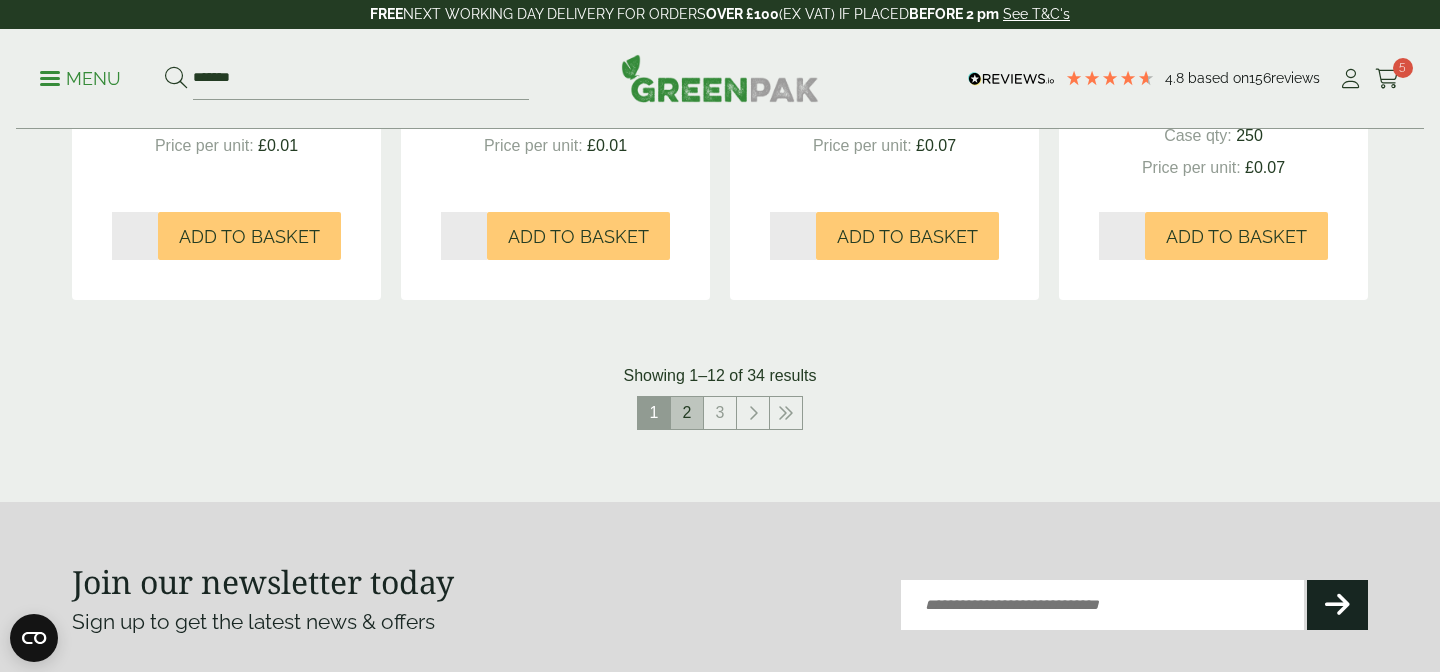 click on "2" at bounding box center (687, 413) 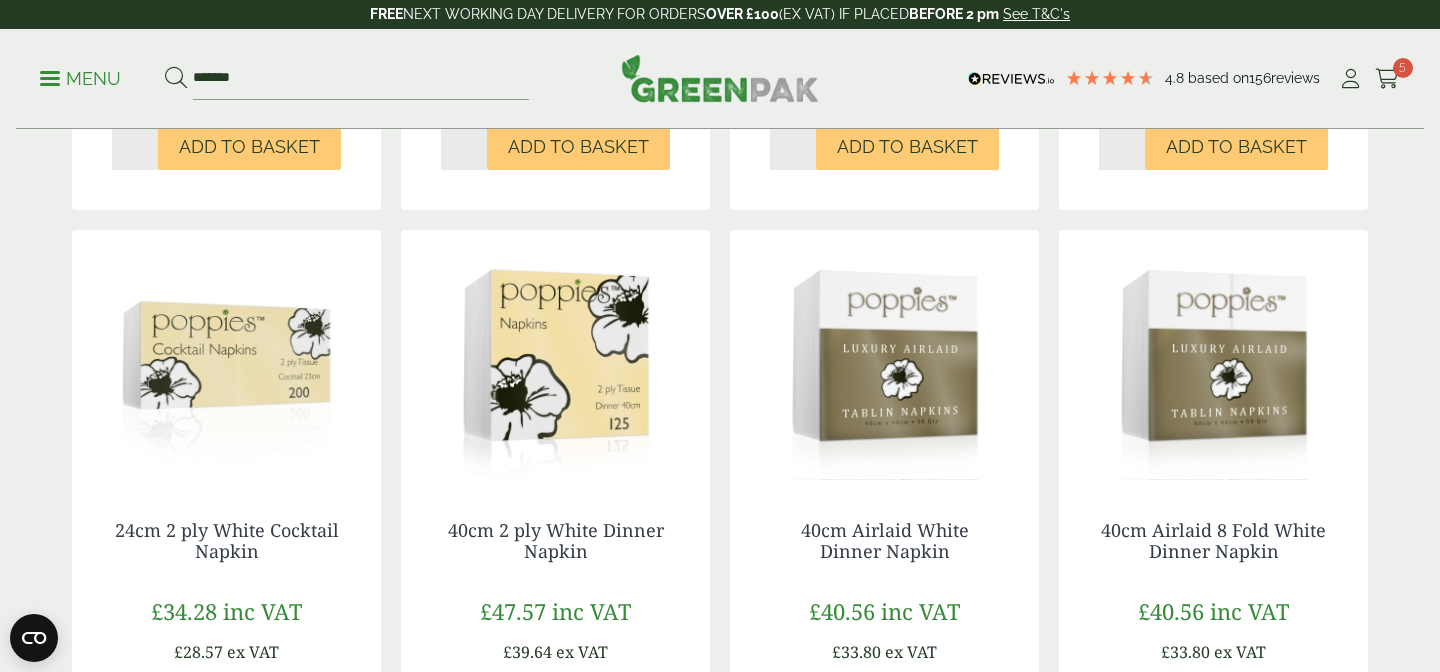 scroll, scrollTop: 1575, scrollLeft: 0, axis: vertical 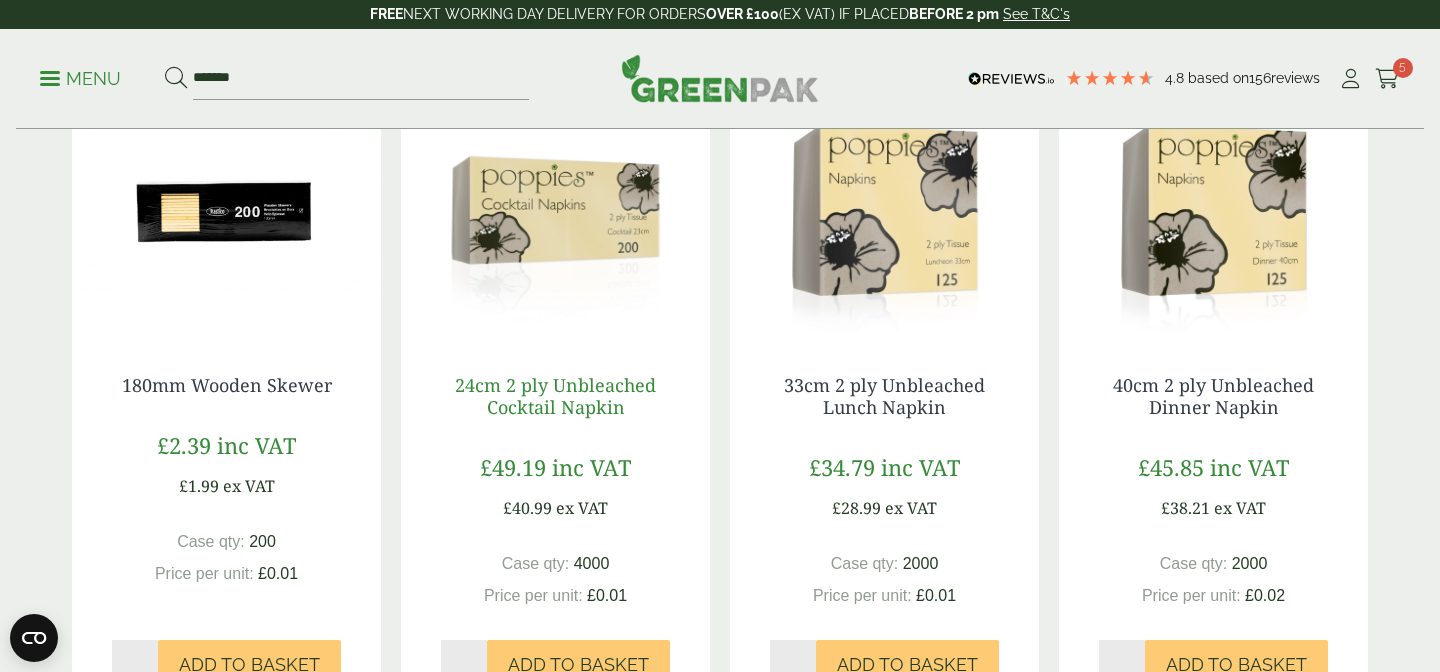 click on "24cm 2 ply Unbleached Cocktail Napkin" at bounding box center (555, 396) 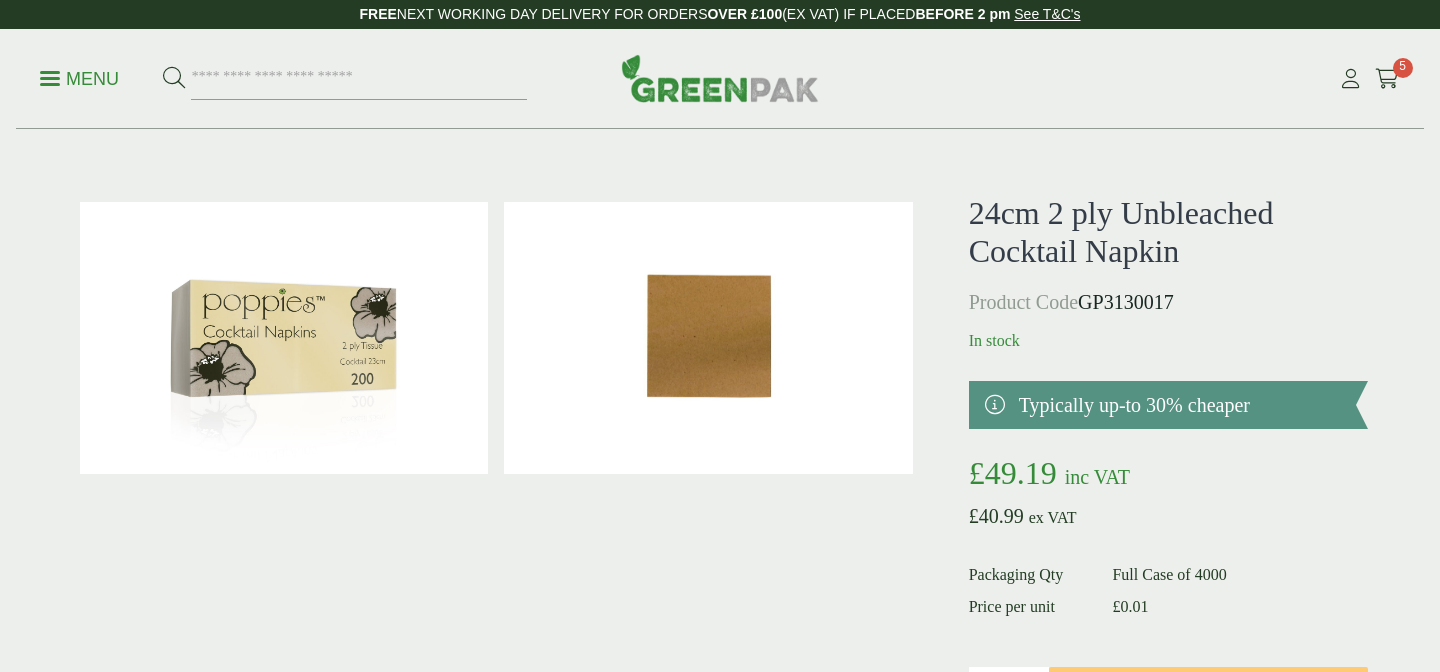 scroll, scrollTop: 0, scrollLeft: 0, axis: both 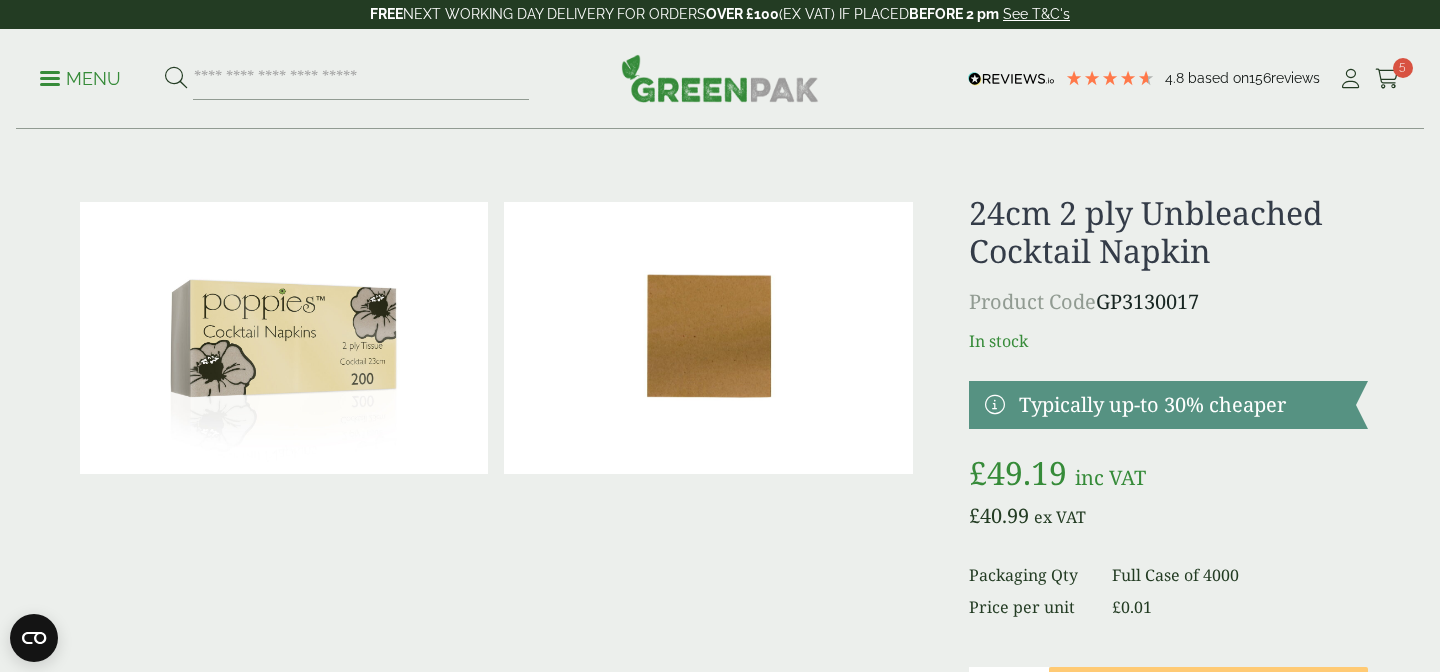 click at bounding box center [708, 338] 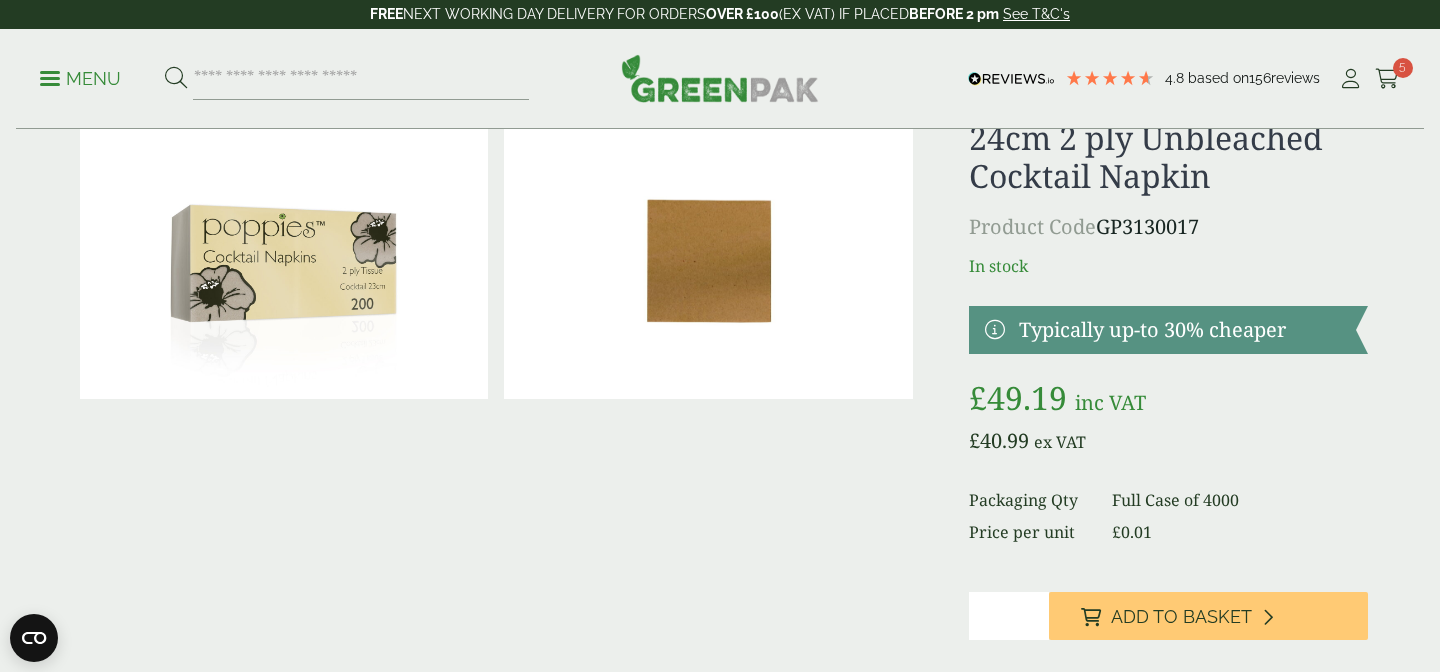scroll, scrollTop: 73, scrollLeft: 0, axis: vertical 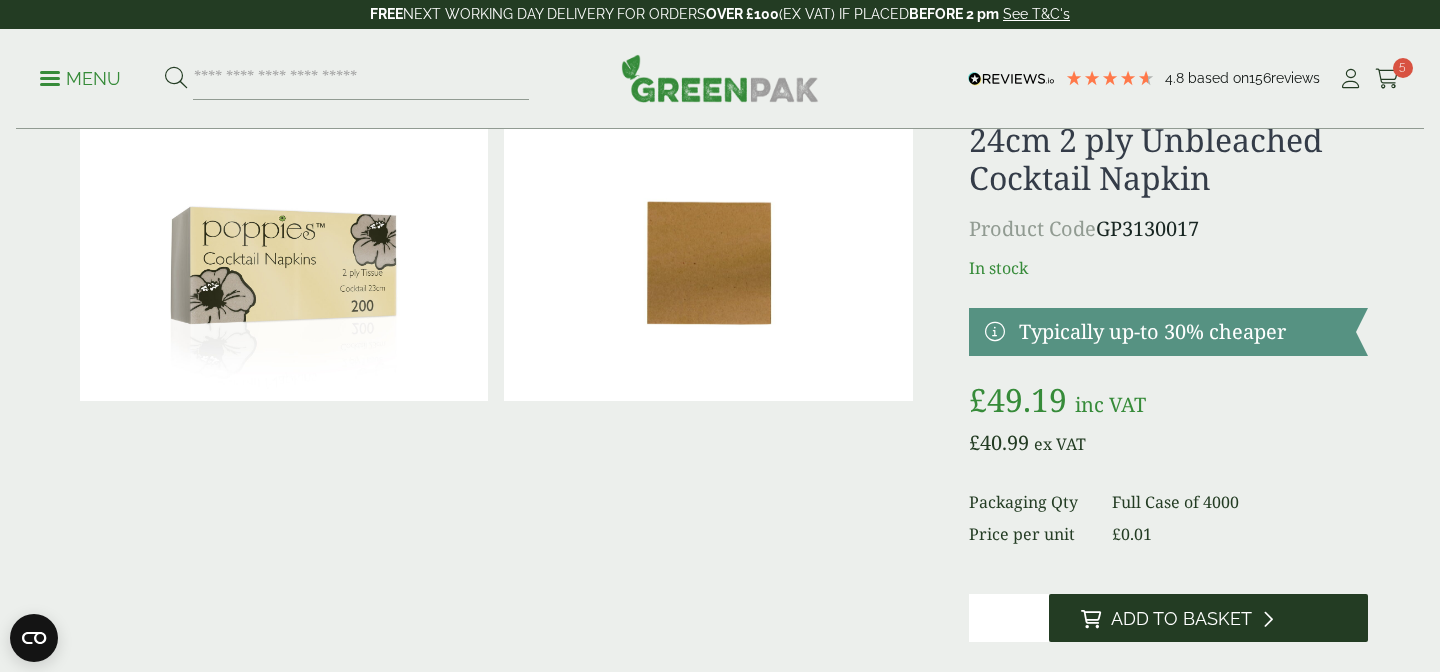 click on "Add to Basket" at bounding box center [1181, 619] 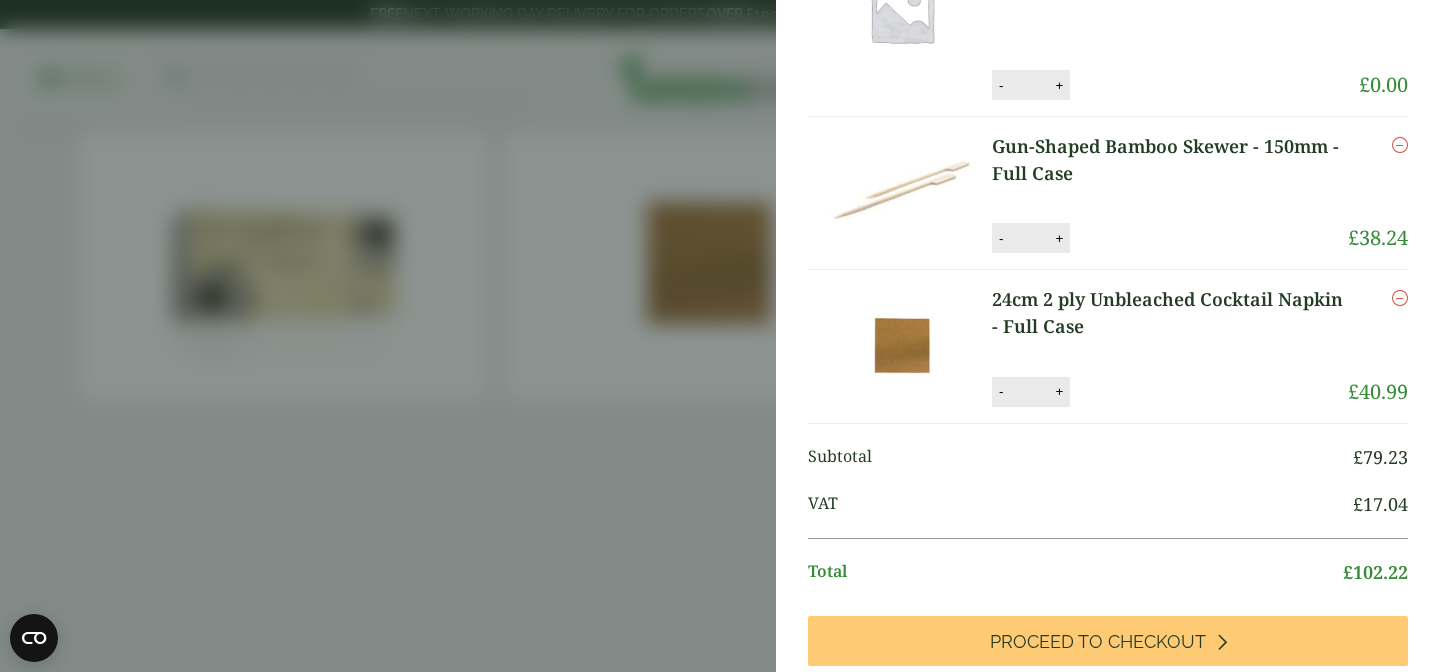 scroll, scrollTop: 0, scrollLeft: 0, axis: both 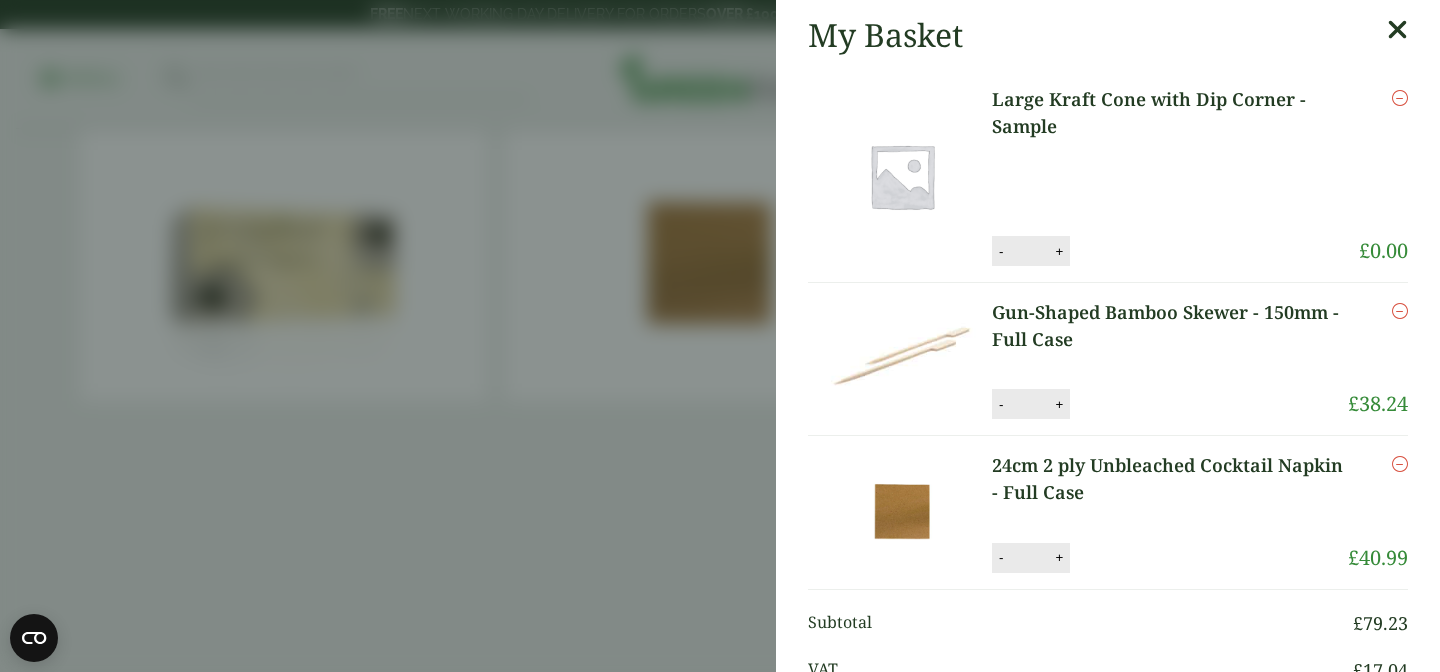 click at bounding box center [1397, 30] 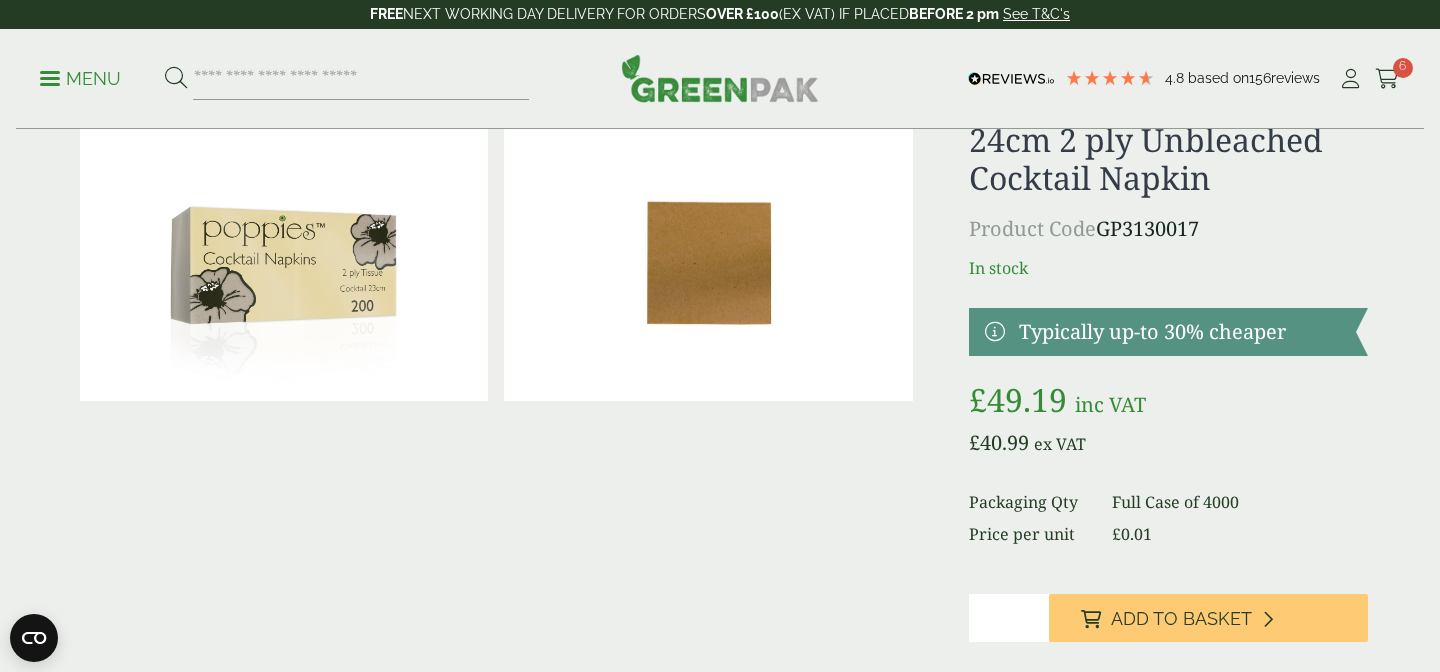 click on "Menu" at bounding box center [80, 79] 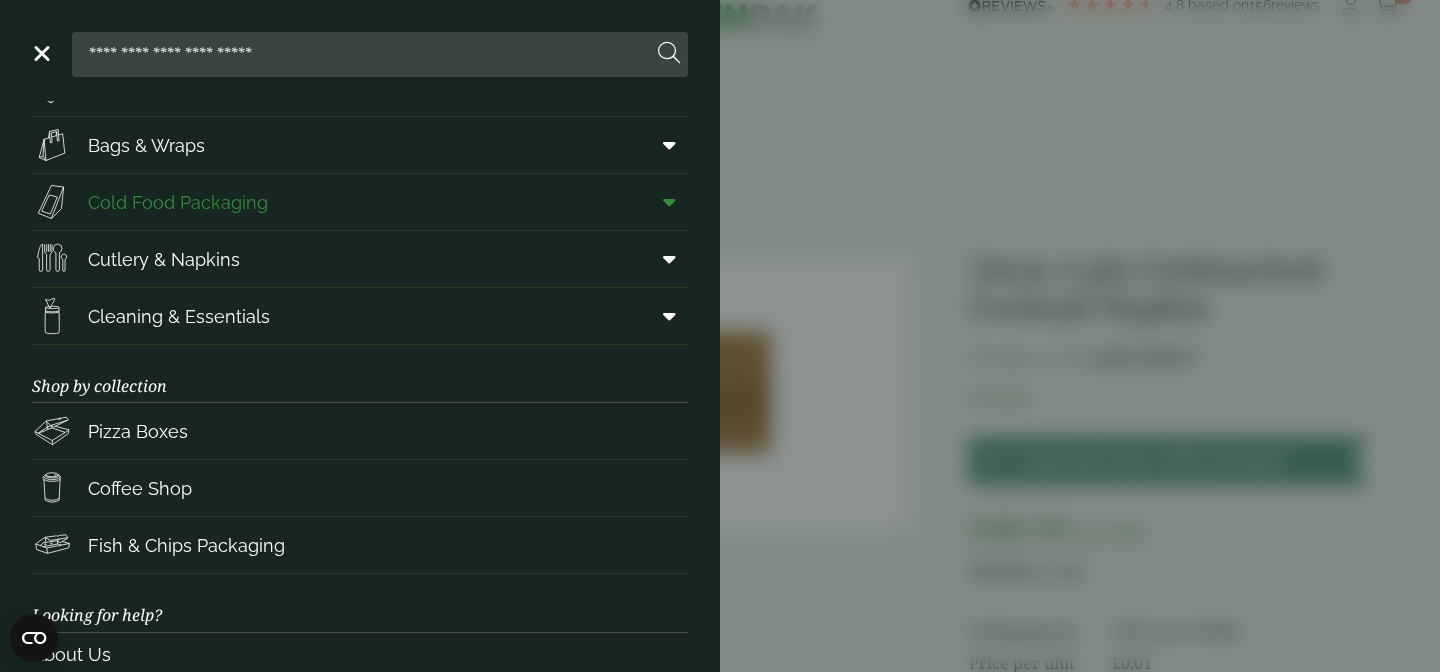 scroll, scrollTop: 320, scrollLeft: 0, axis: vertical 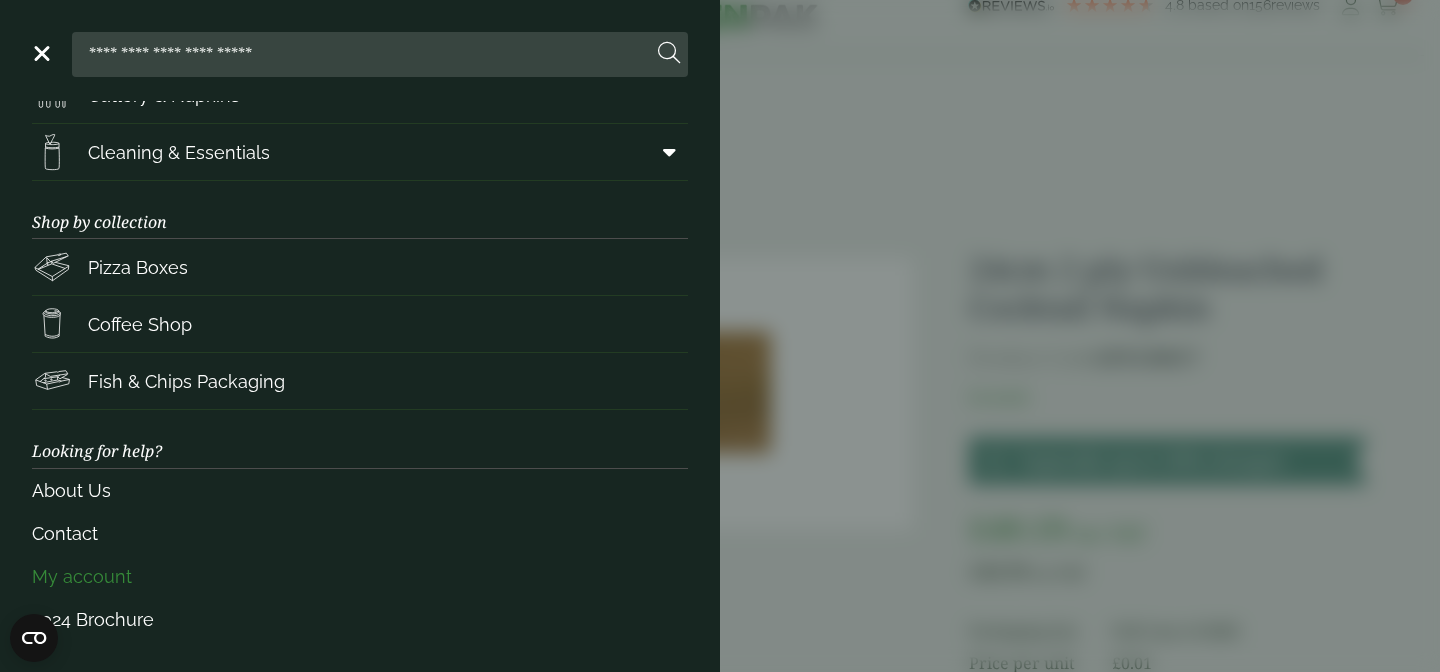 click on "My account" at bounding box center (360, 576) 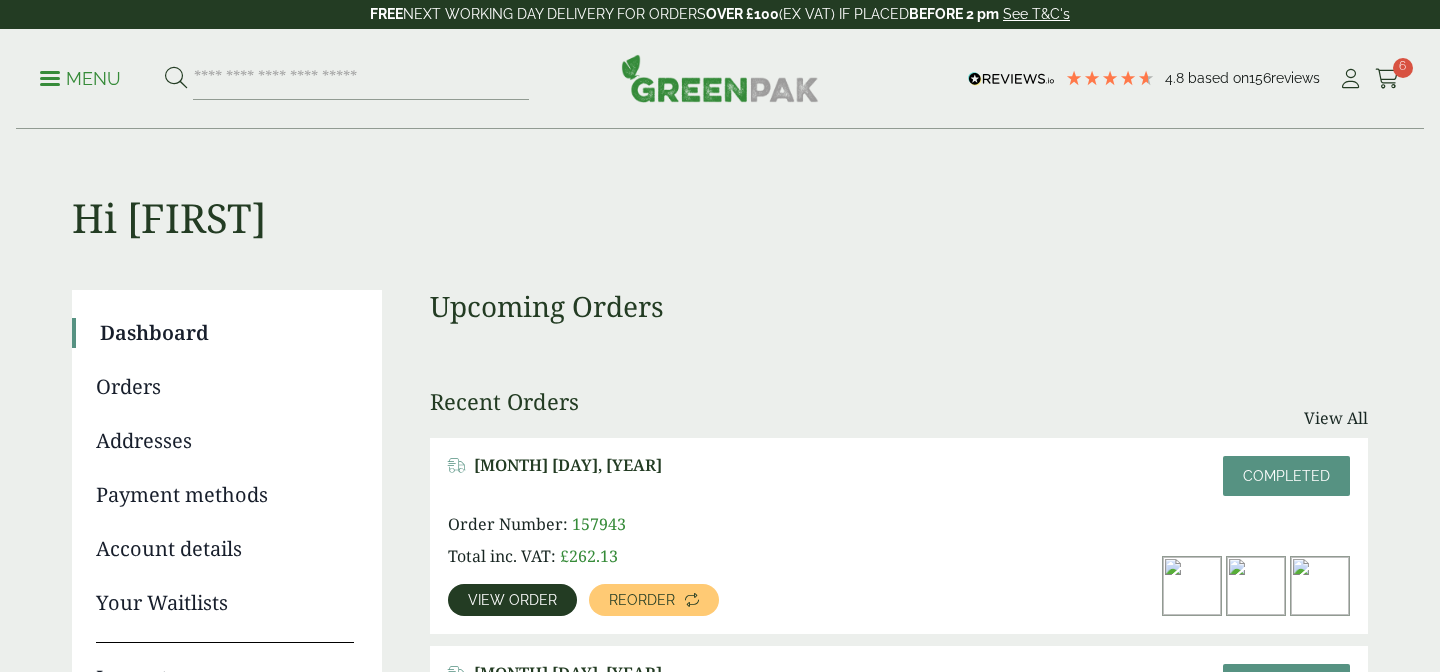 scroll, scrollTop: 0, scrollLeft: 0, axis: both 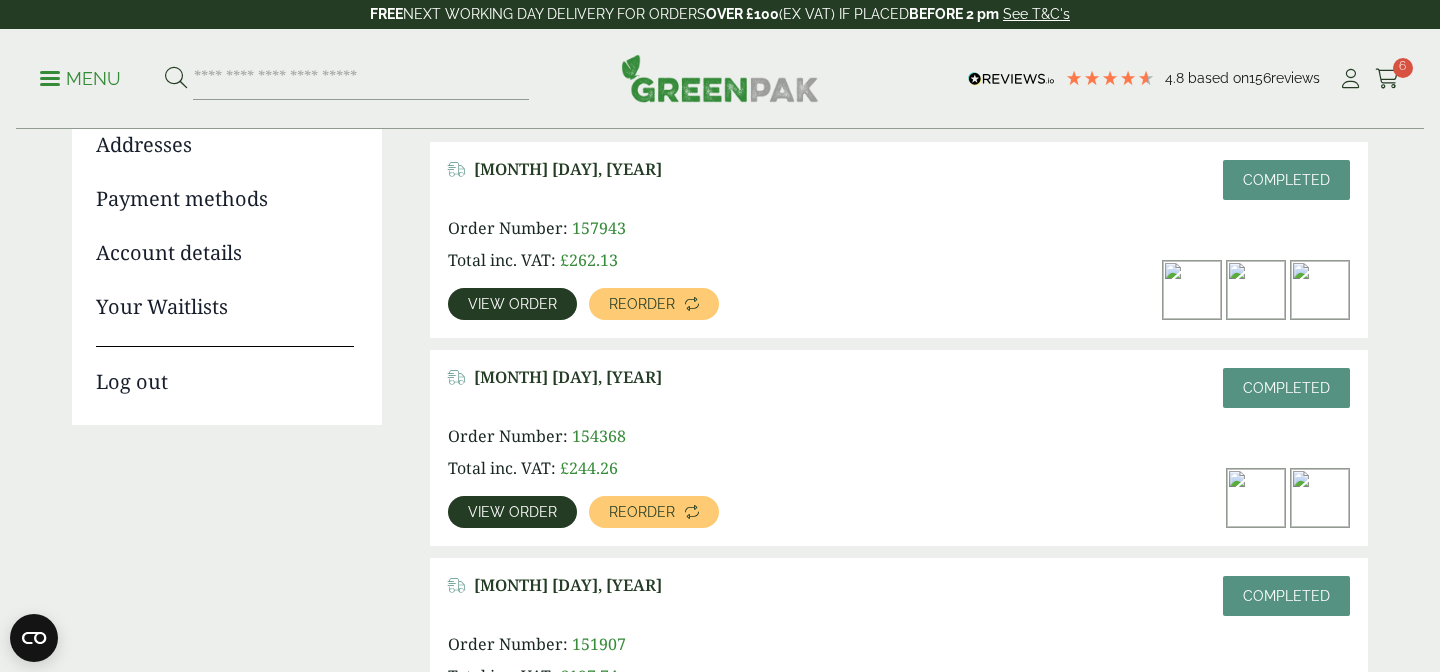 click on "View order" 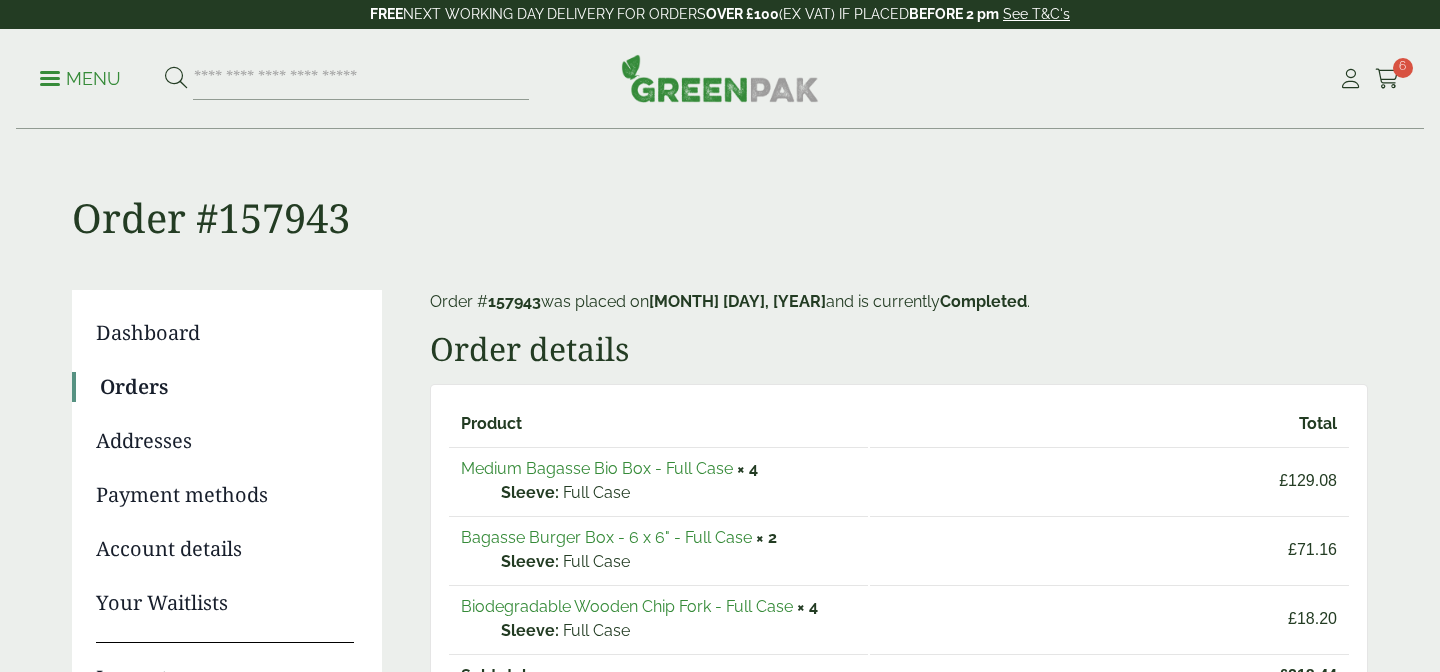 scroll, scrollTop: 0, scrollLeft: 0, axis: both 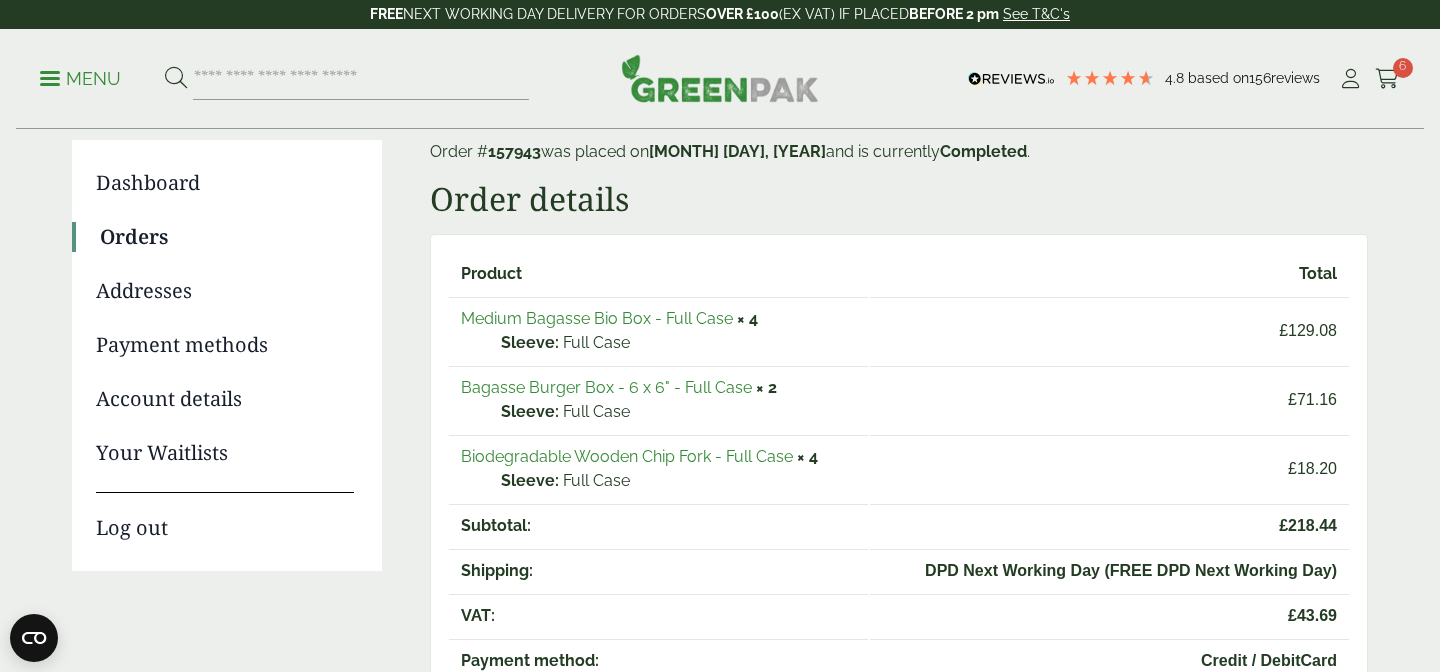 click on "Medium Bagasse Bio Box - Full Case" at bounding box center [597, 318] 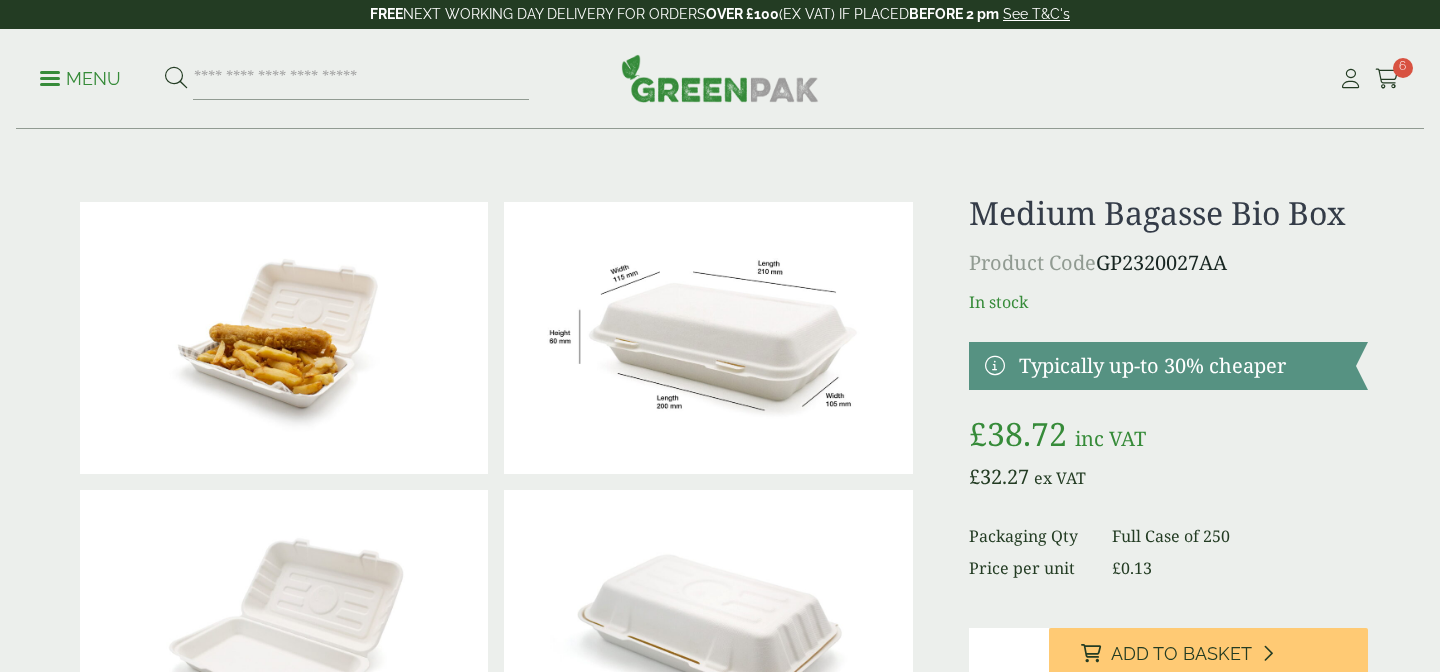scroll, scrollTop: 0, scrollLeft: 0, axis: both 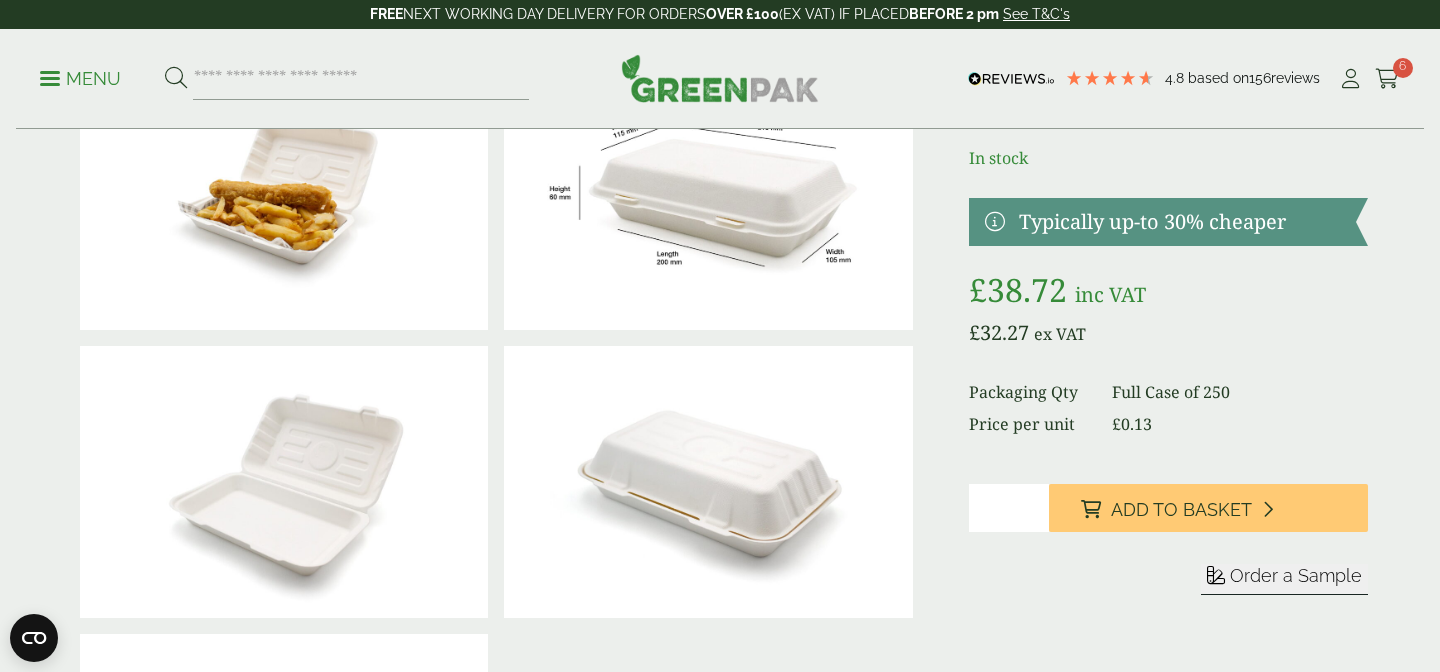 click on "*" at bounding box center [1009, 508] 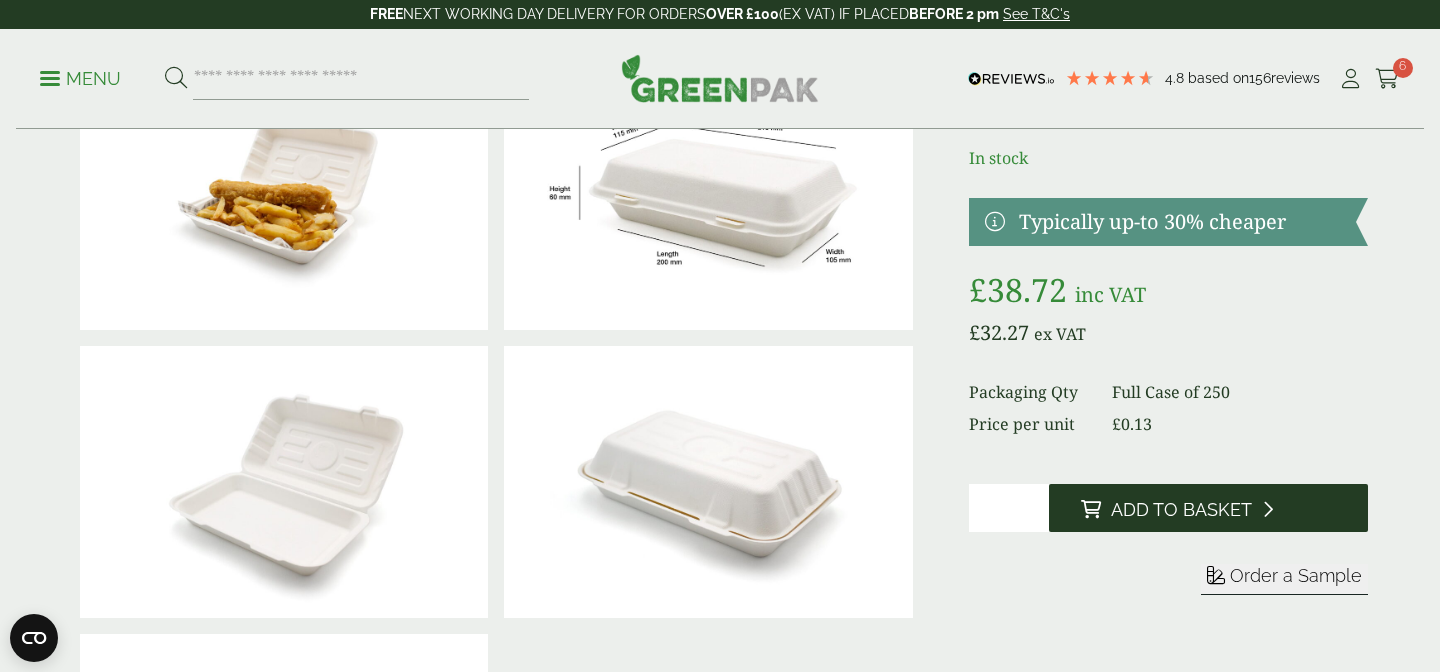 click on "Add to Basket" at bounding box center [1181, 510] 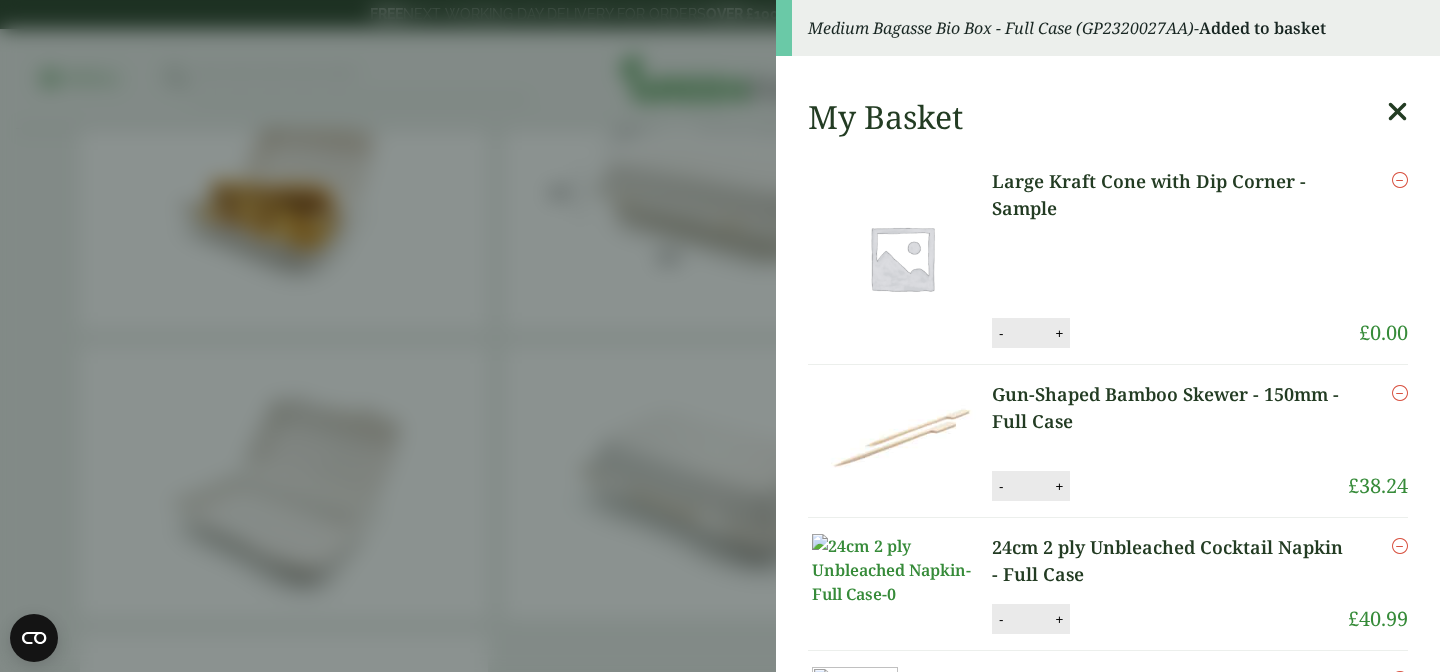 click at bounding box center (1397, 112) 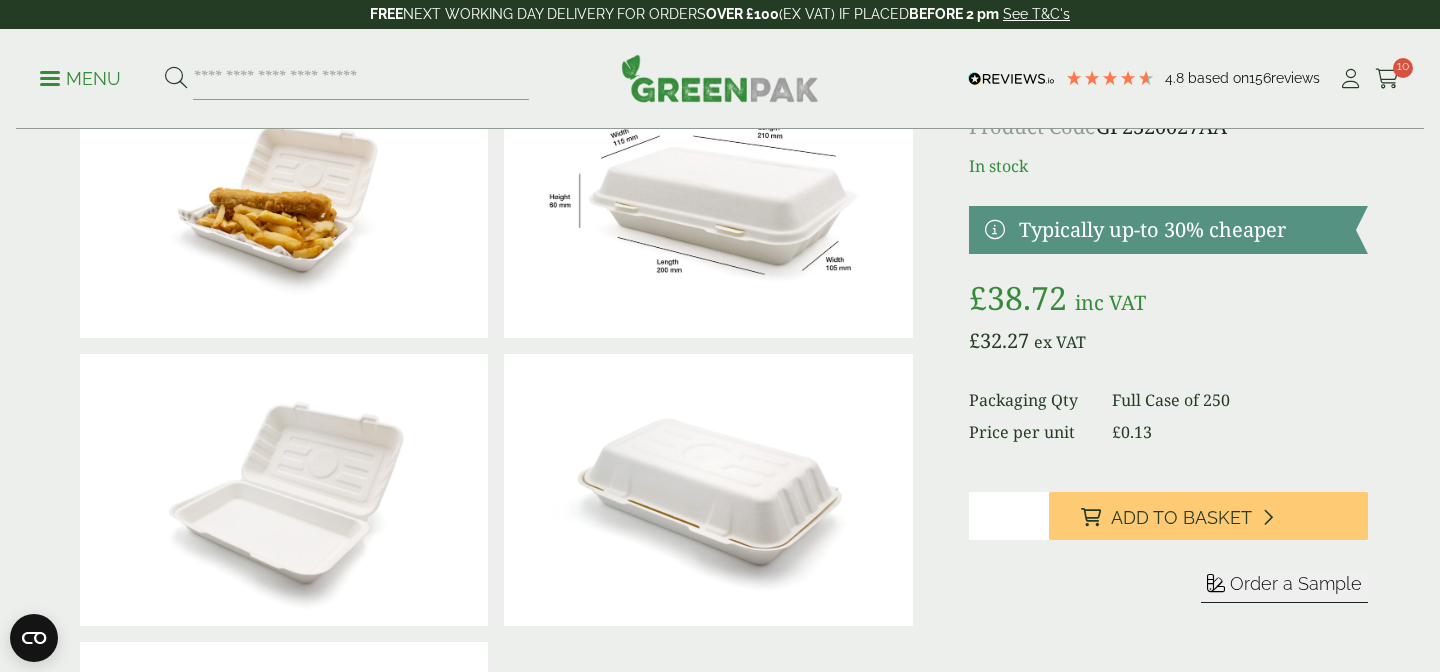 scroll, scrollTop: 137, scrollLeft: 0, axis: vertical 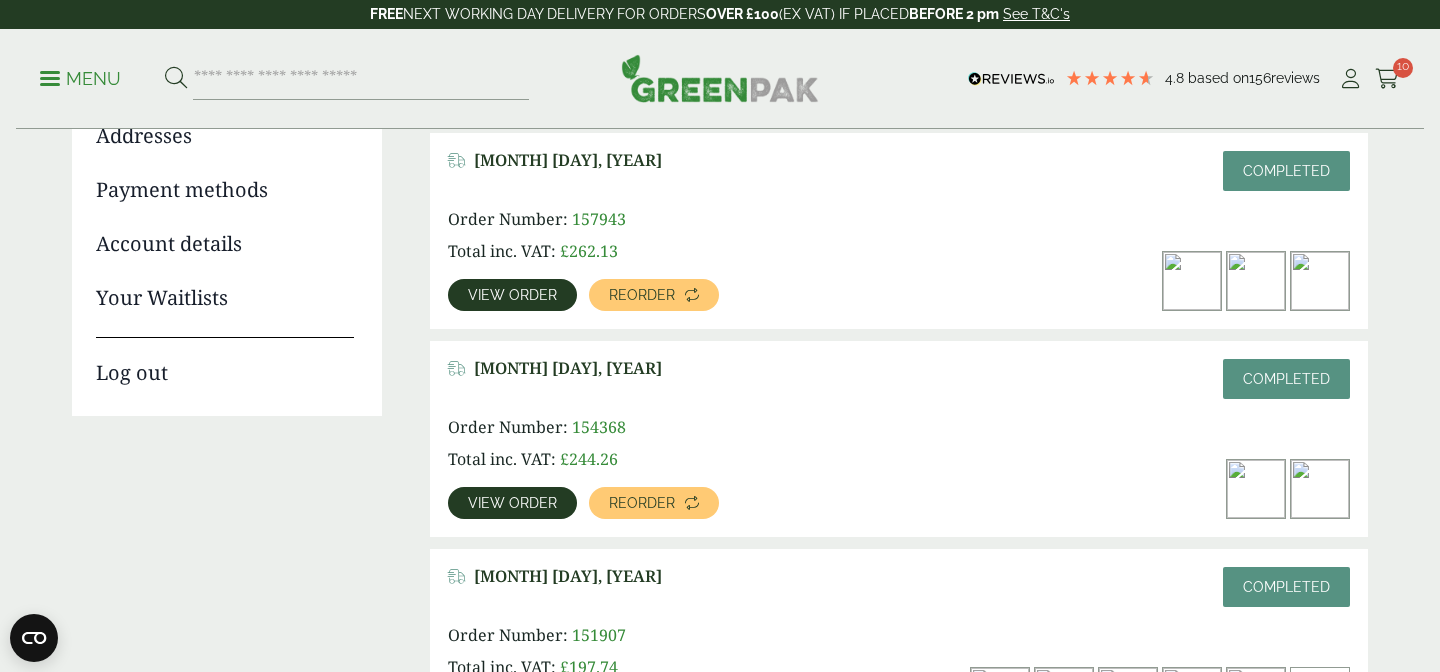 click on "View order" at bounding box center (512, 295) 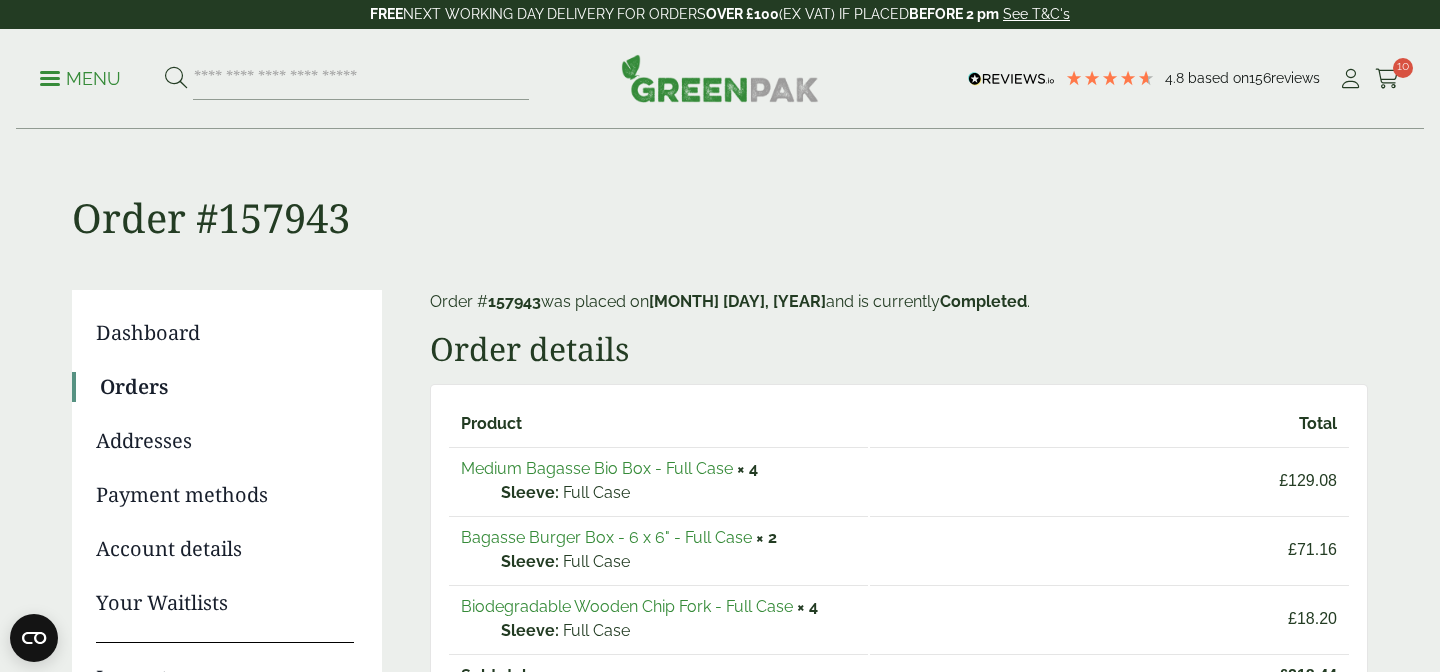 scroll, scrollTop: 0, scrollLeft: 0, axis: both 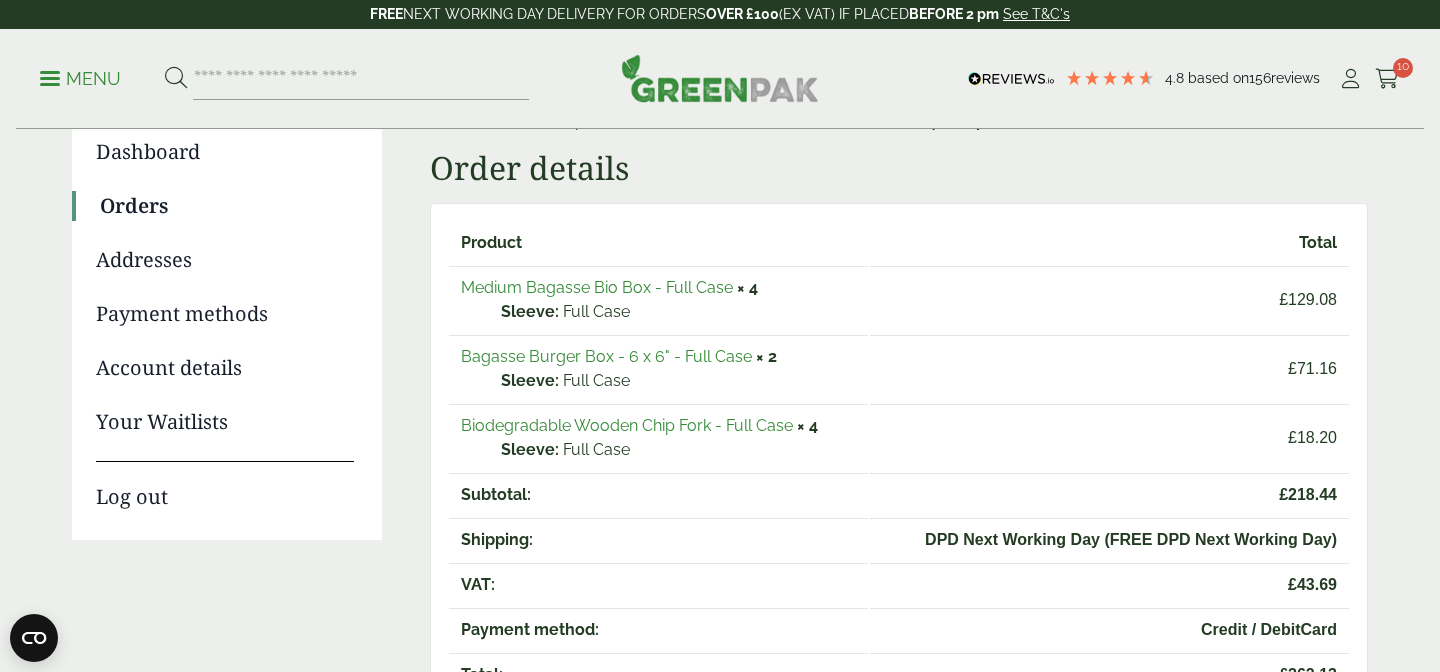 click on "Bagasse Burger Box - 6 x 6" - Full Case" at bounding box center (606, 356) 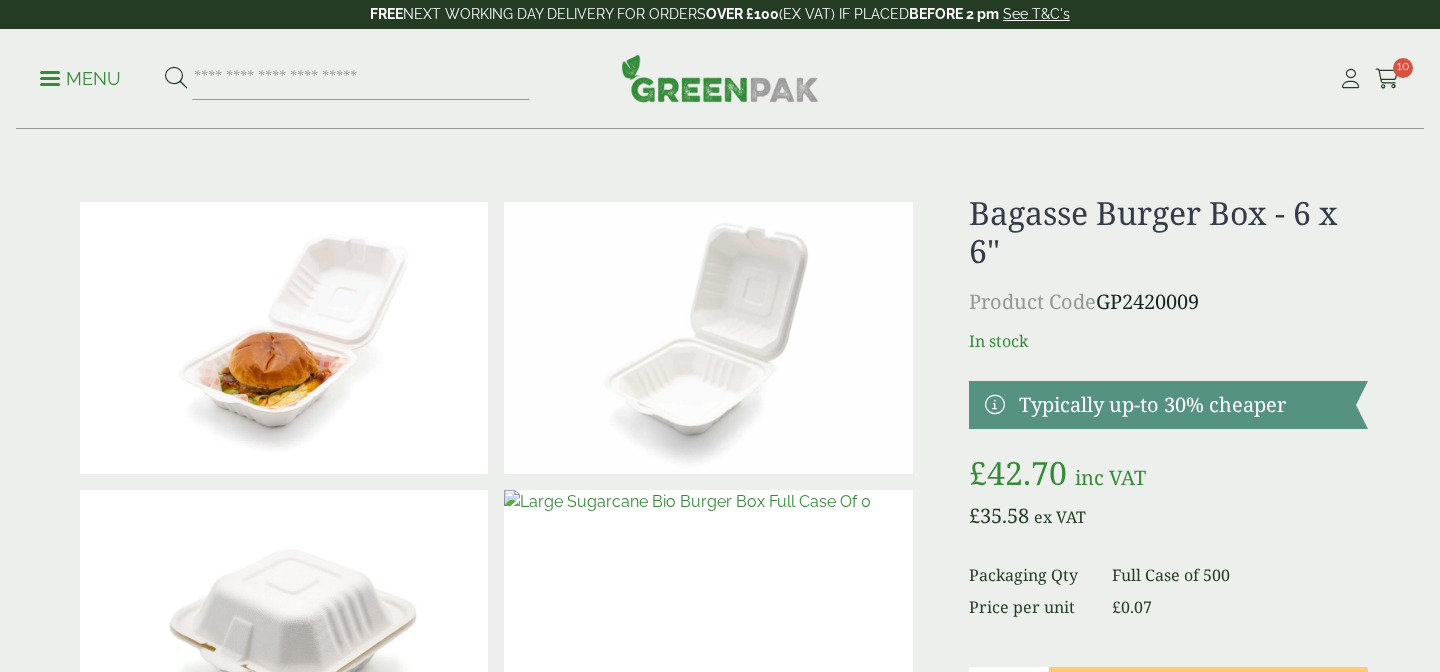 scroll, scrollTop: 0, scrollLeft: 0, axis: both 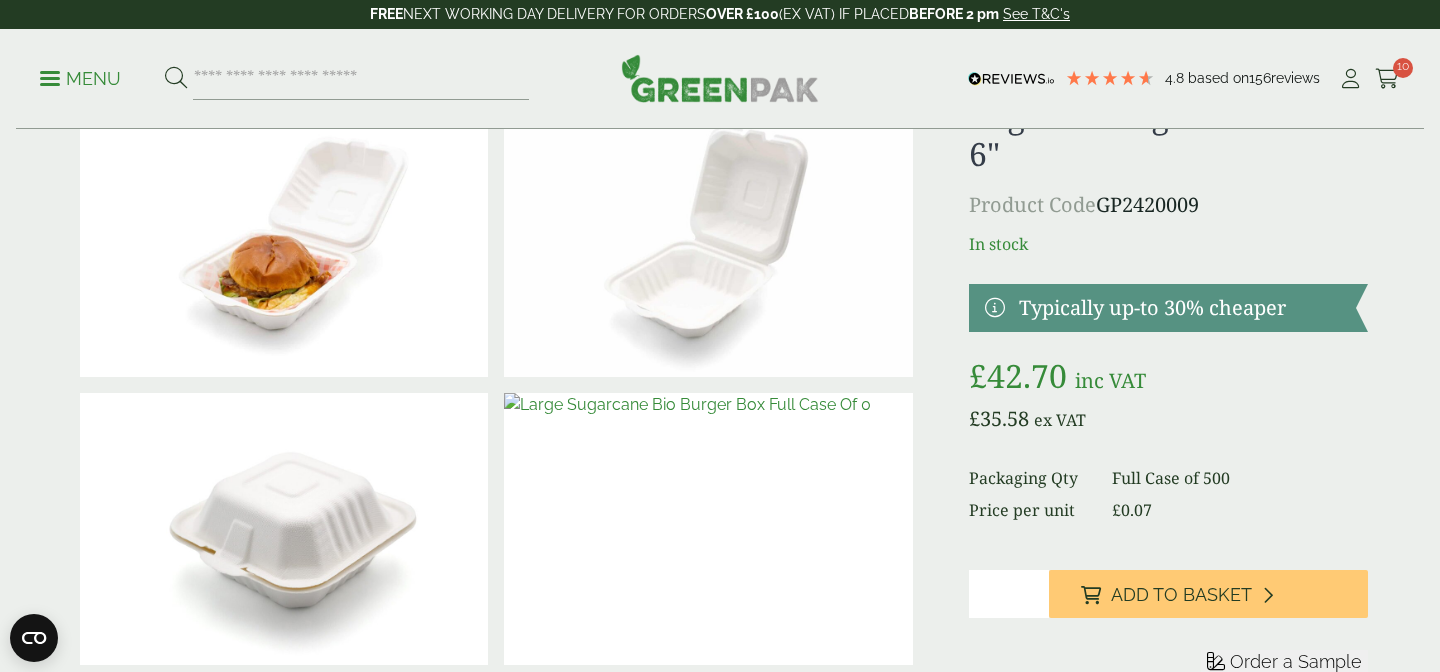 click on "*" at bounding box center (1009, 594) 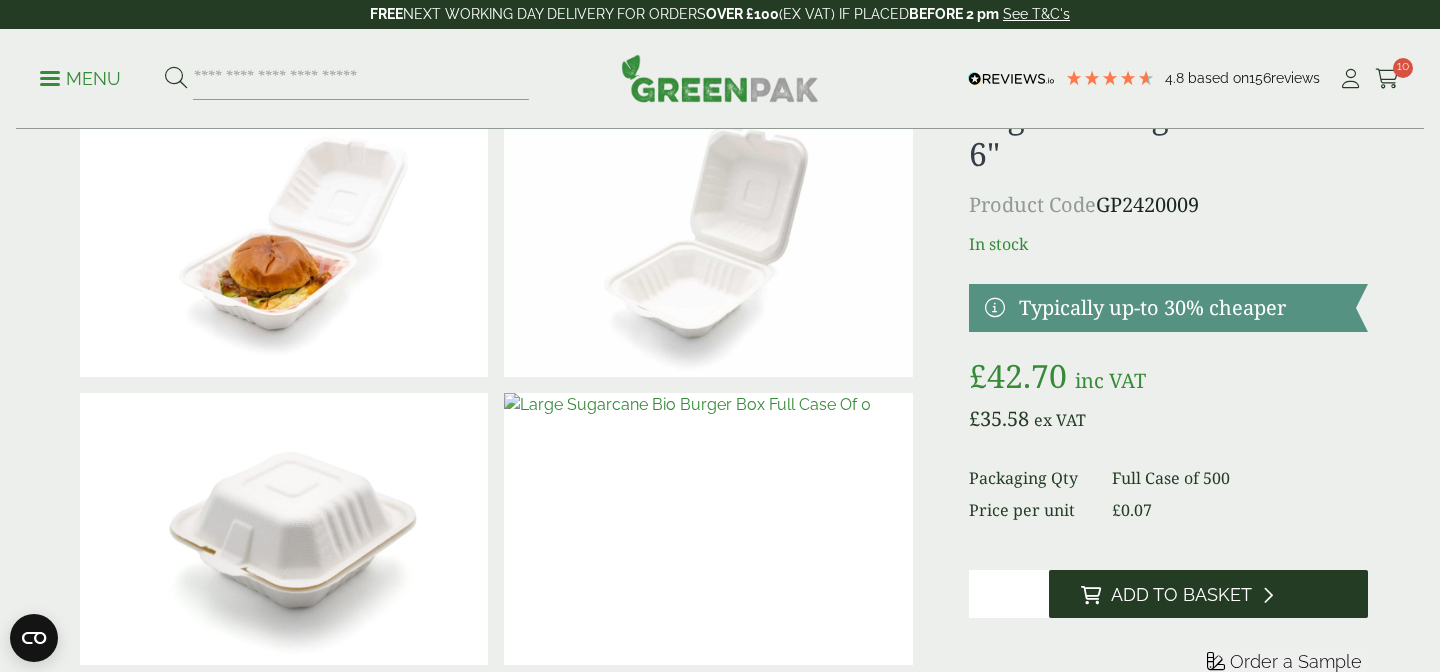 click on "Add to Basket" at bounding box center [1208, 594] 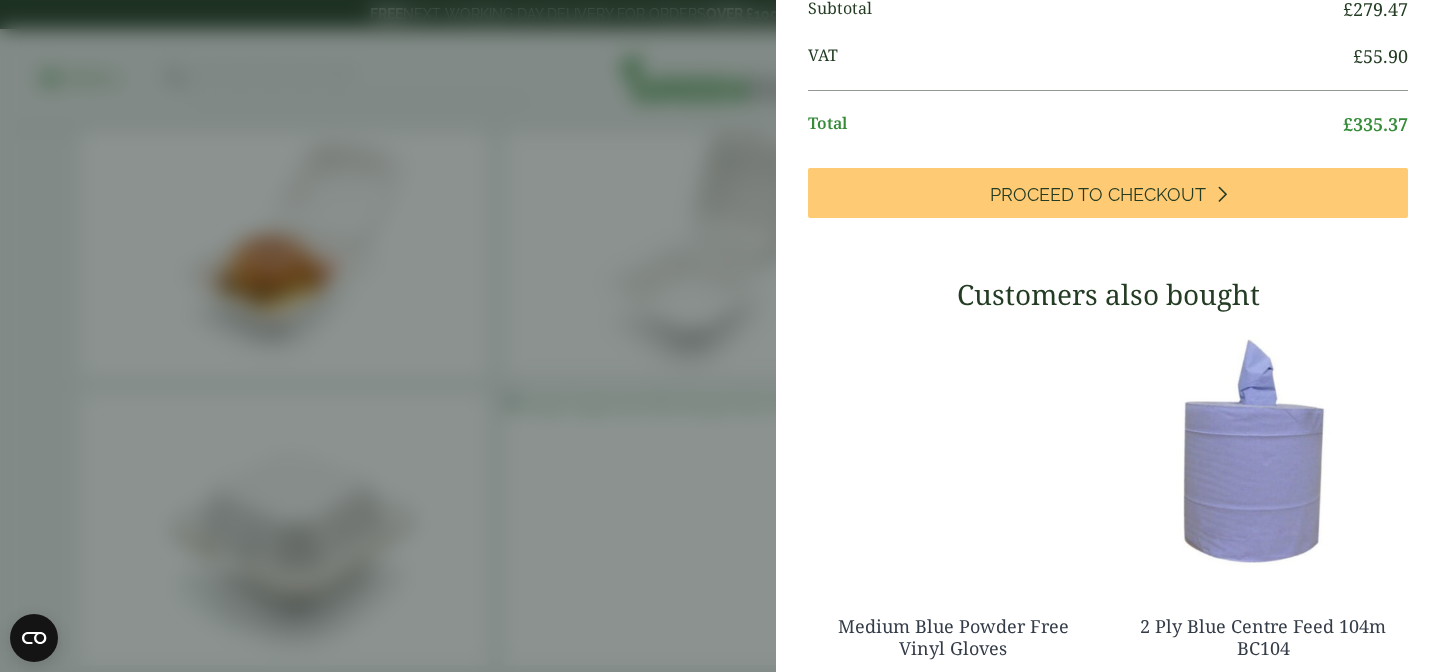 scroll, scrollTop: 811, scrollLeft: 0, axis: vertical 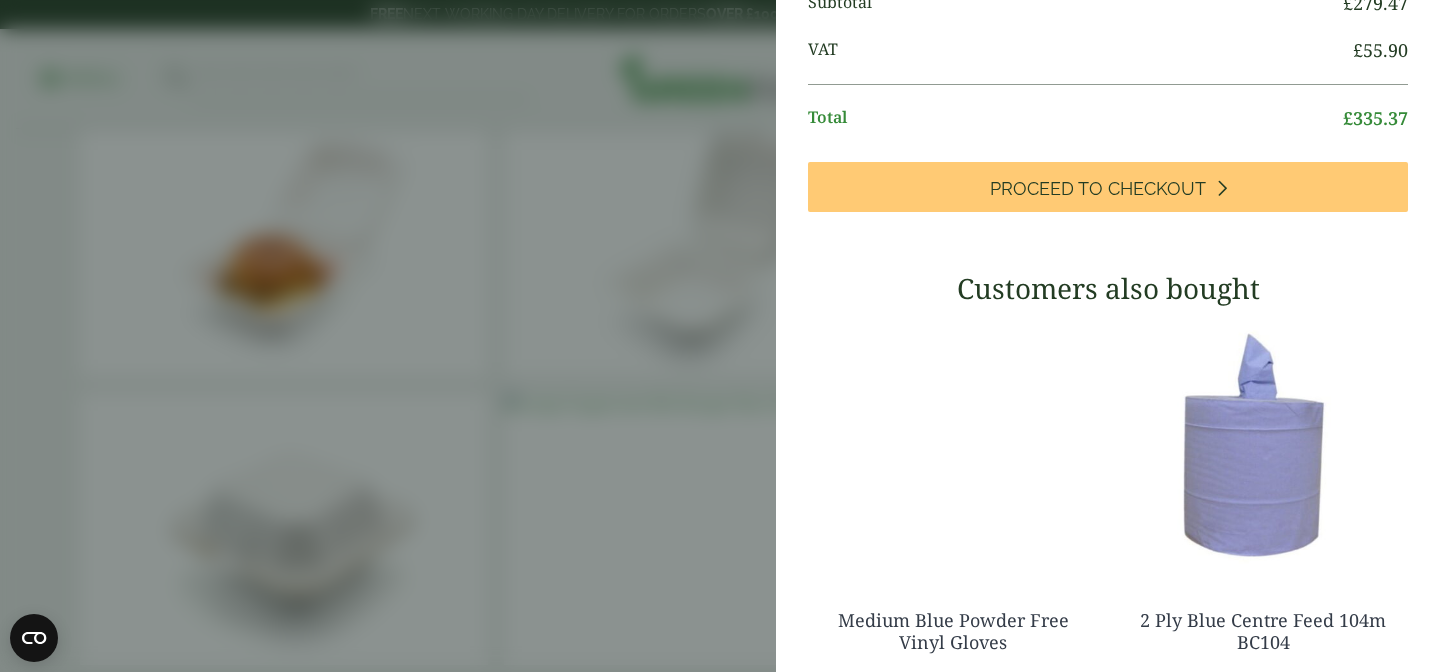 type 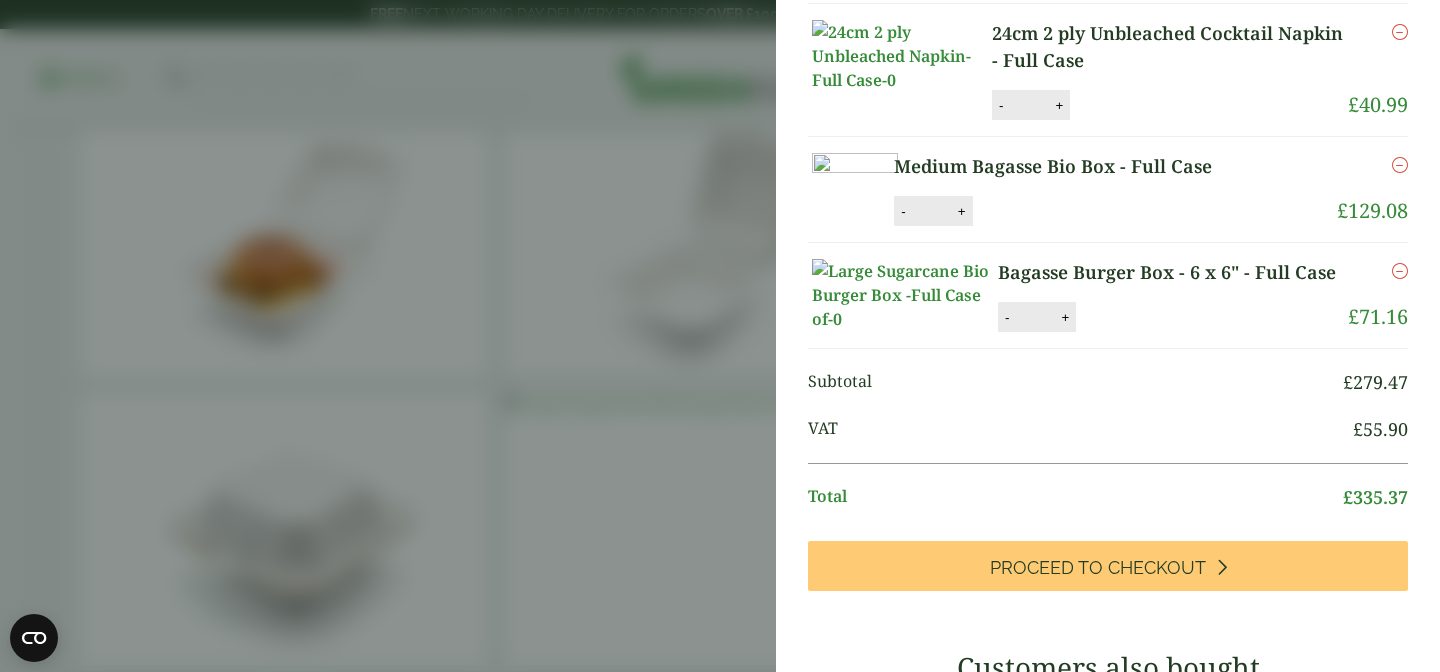 scroll, scrollTop: 0, scrollLeft: 0, axis: both 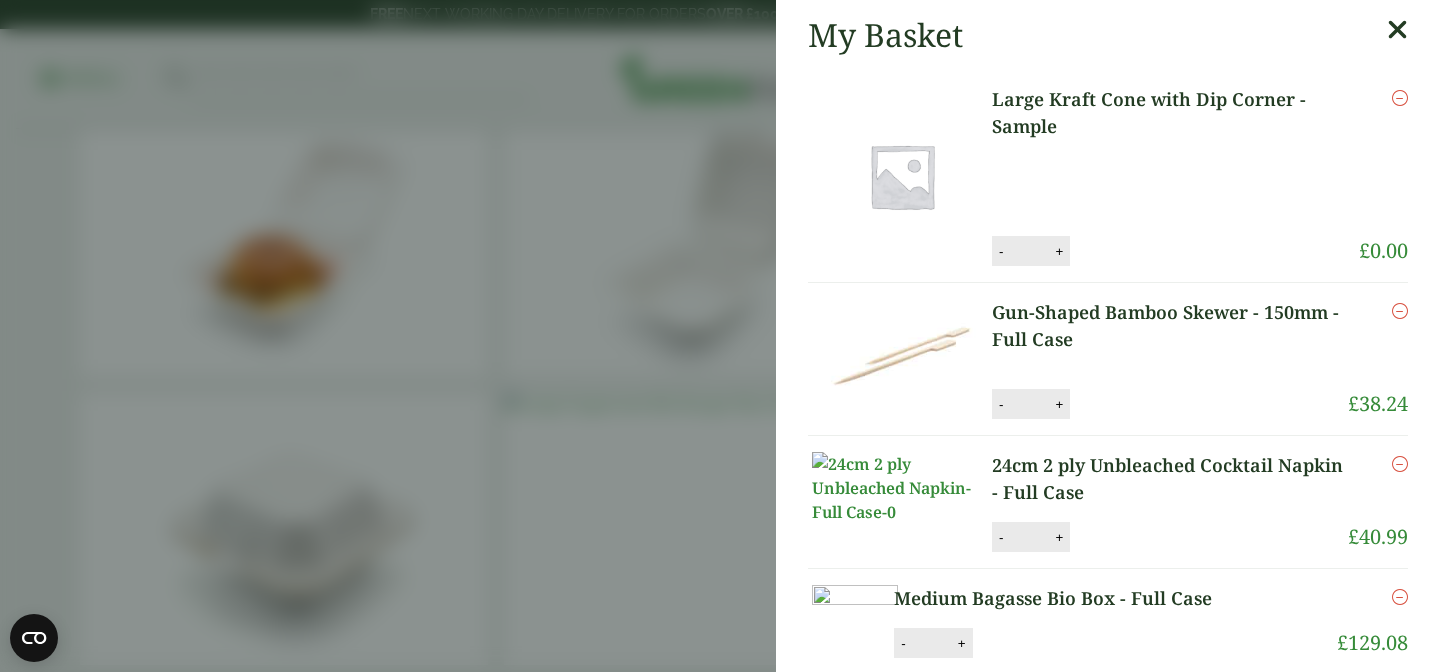 click on "My Basket
Large Kraft Cone with Dip Corner - Sample
Large Kraft Cone with Dip Corner - Sample quantity
- * +
Update
Remove
£ 0.00
-" at bounding box center [1108, 894] 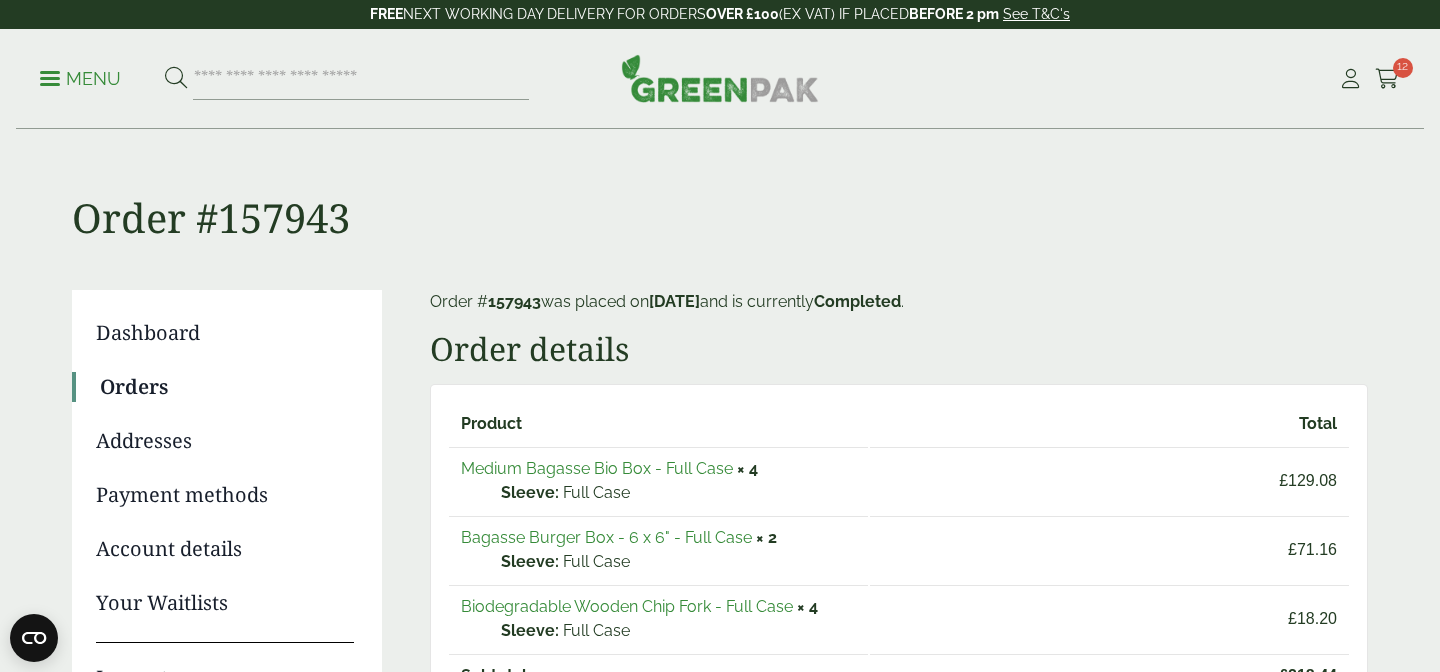 scroll, scrollTop: 181, scrollLeft: 0, axis: vertical 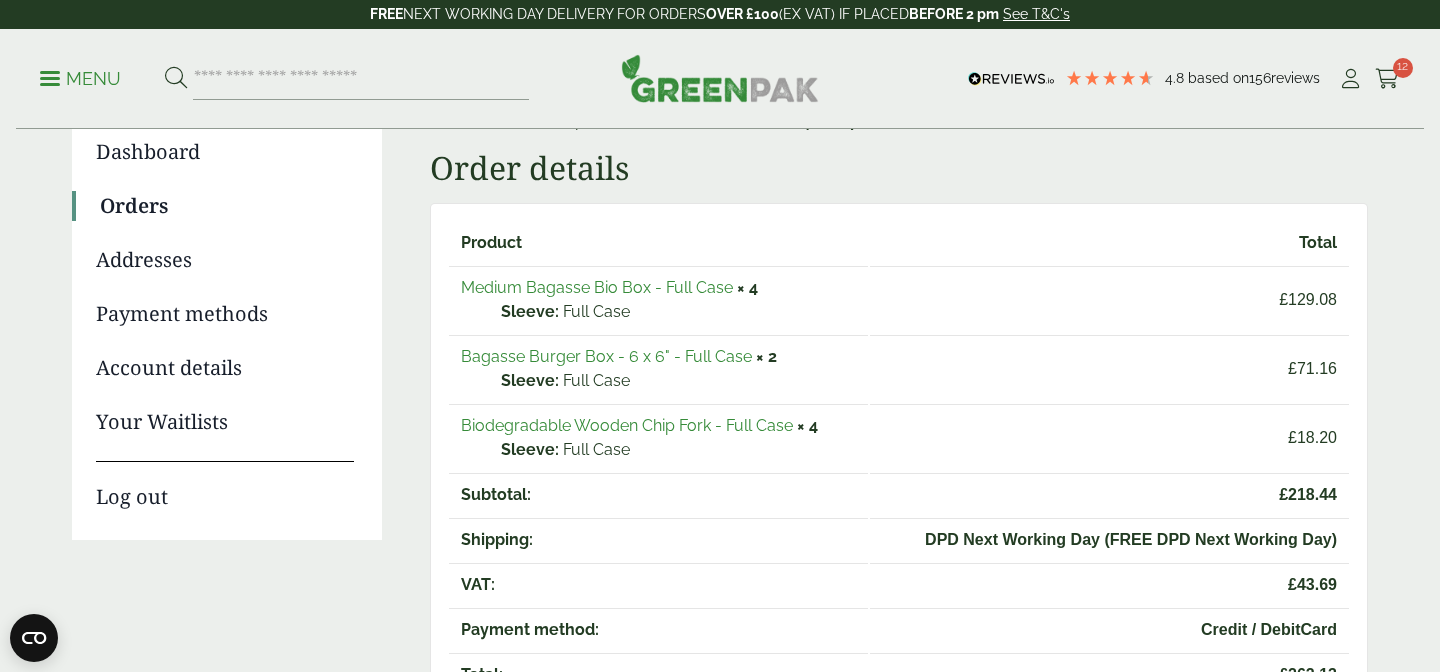 click on "Biodegradable Wooden Chip Fork - Full Case" at bounding box center [627, 425] 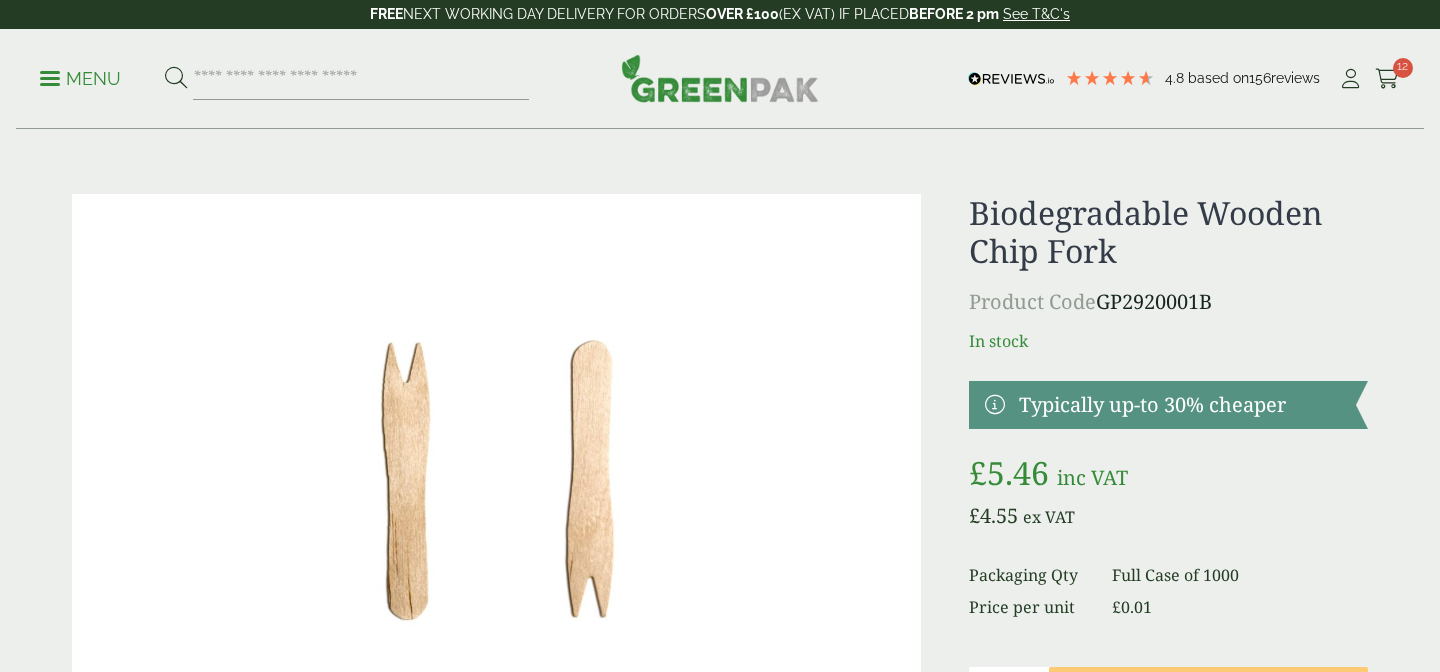 scroll, scrollTop: 0, scrollLeft: 0, axis: both 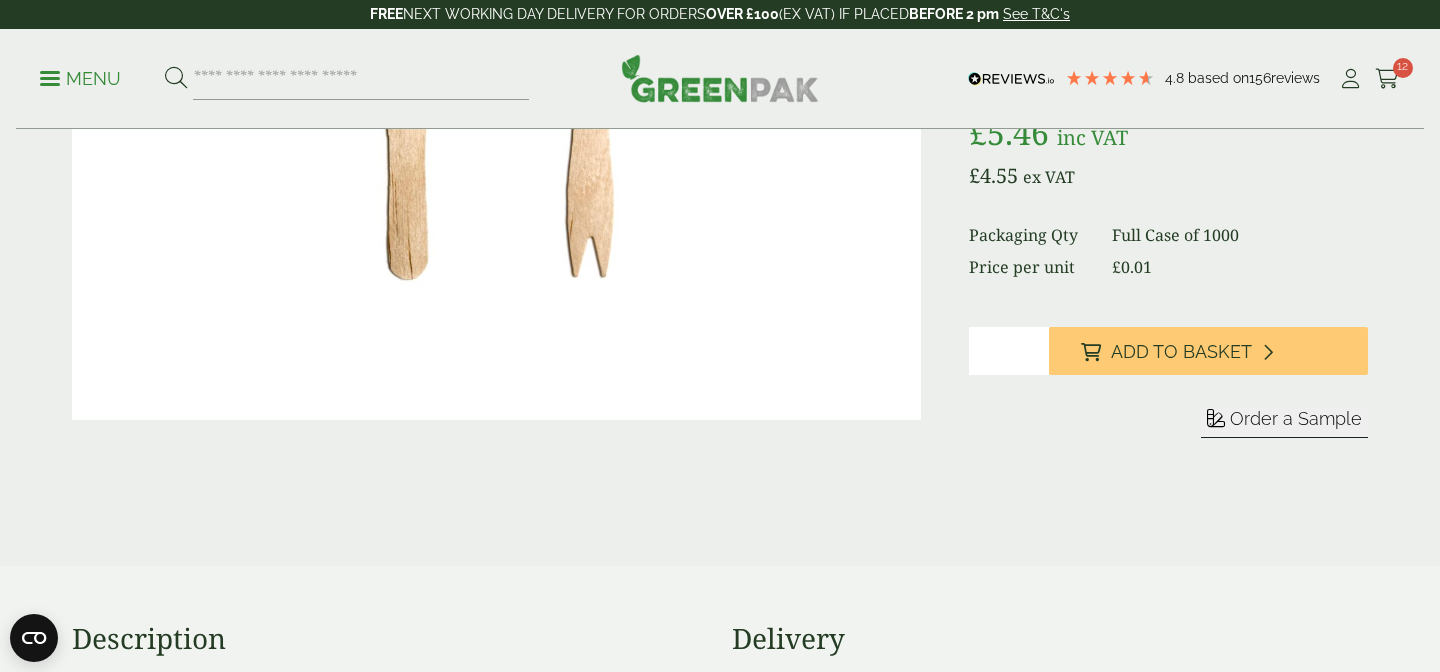 type on "*" 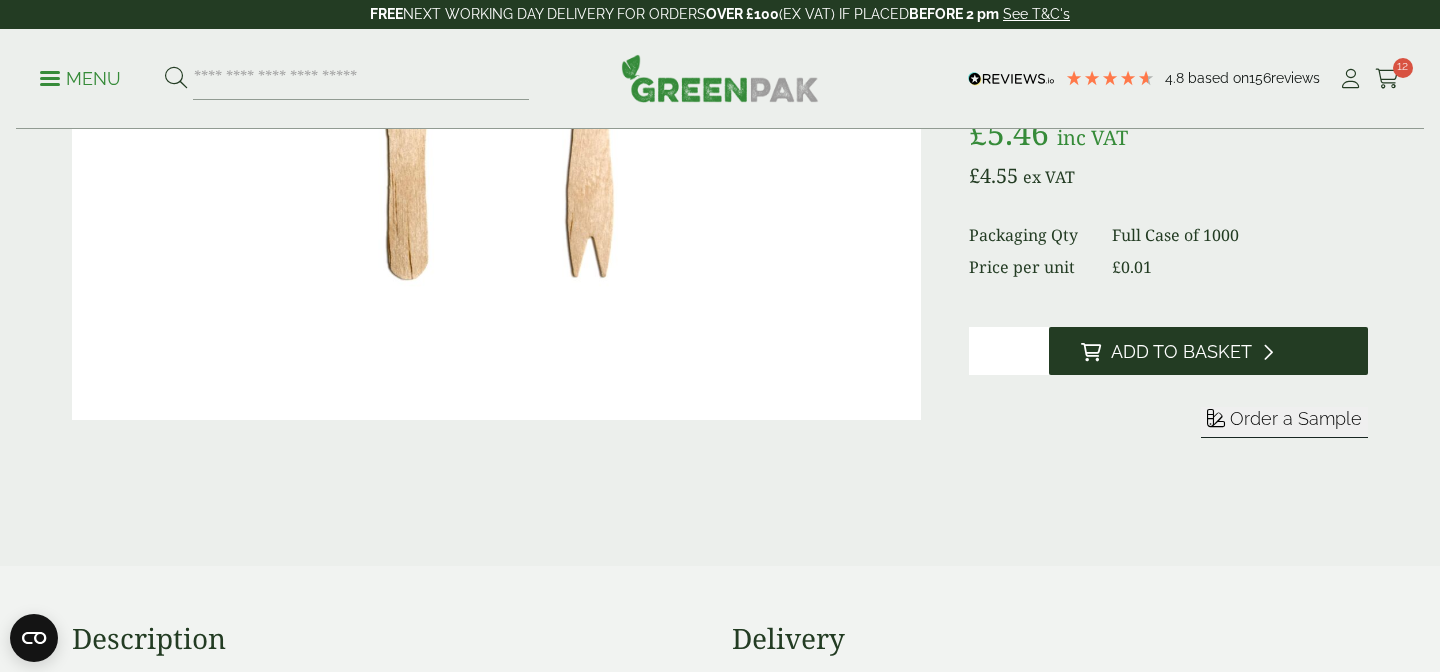 click on "Add to Basket" at bounding box center (1208, 351) 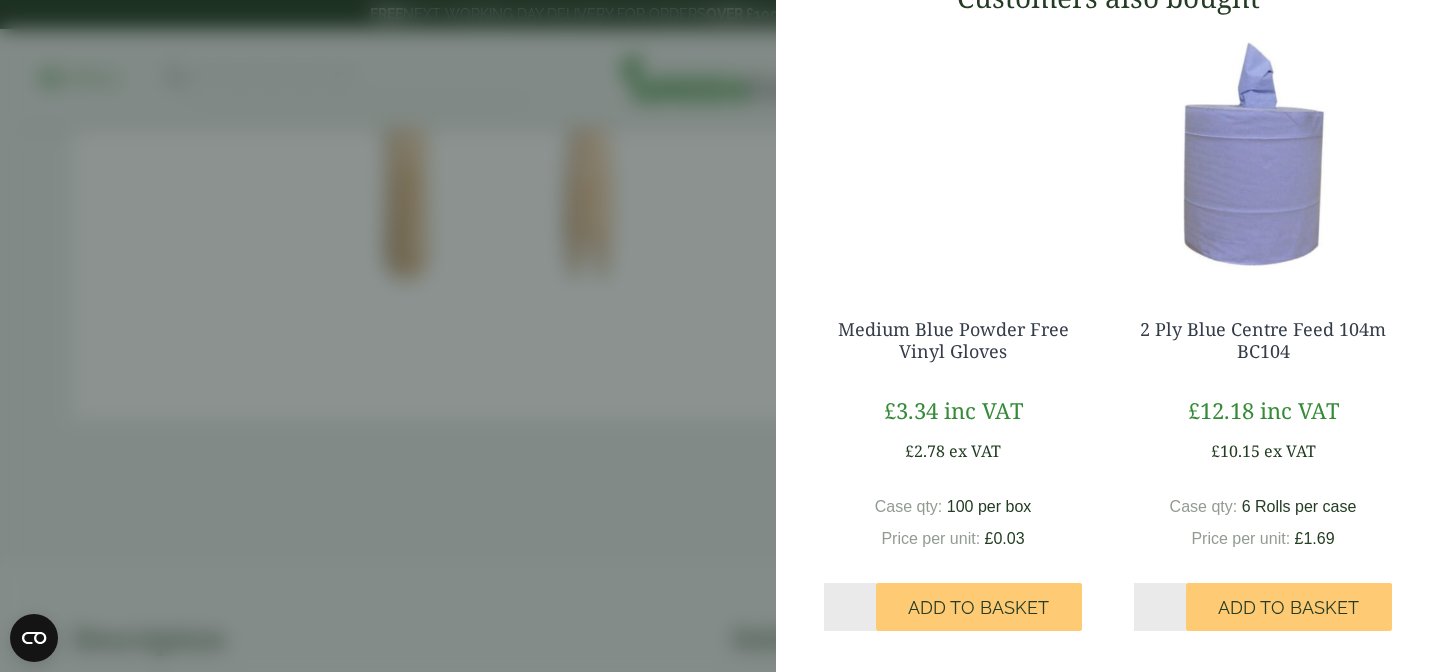 scroll, scrollTop: 1208, scrollLeft: 0, axis: vertical 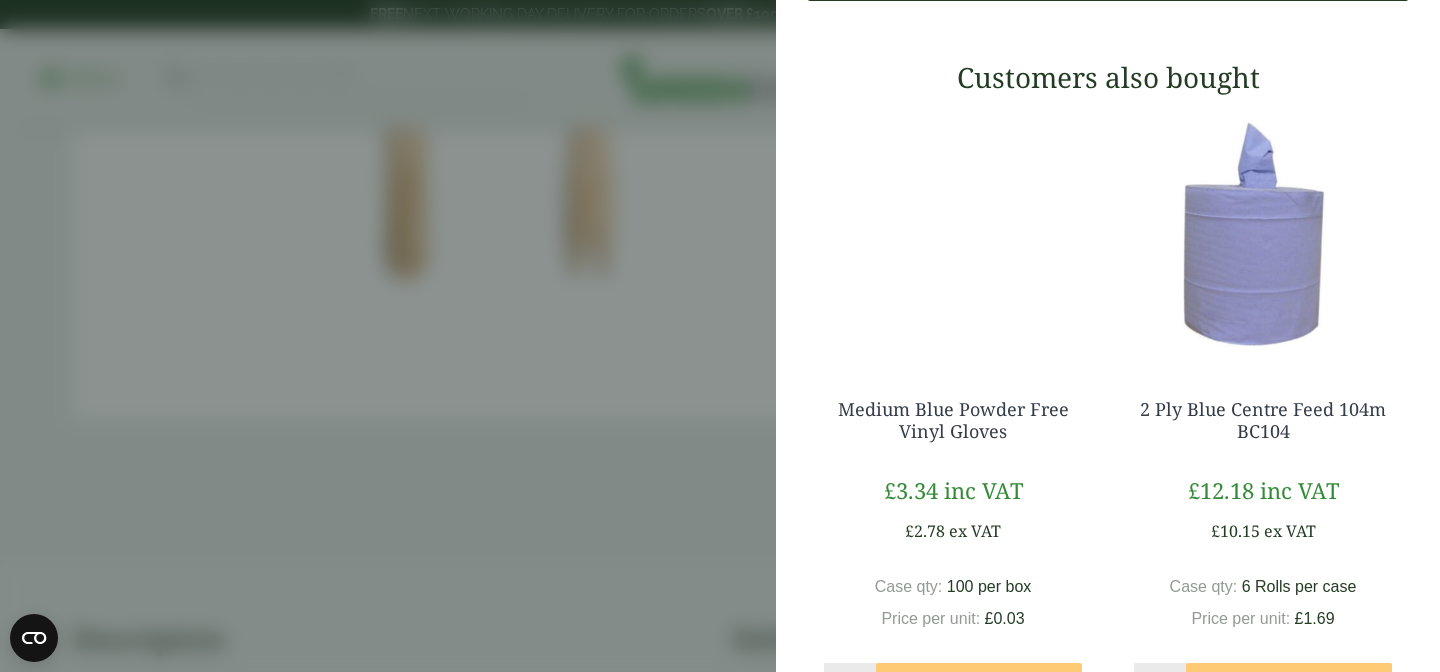 click on "Proceed to Checkout" at bounding box center [1098, -22] 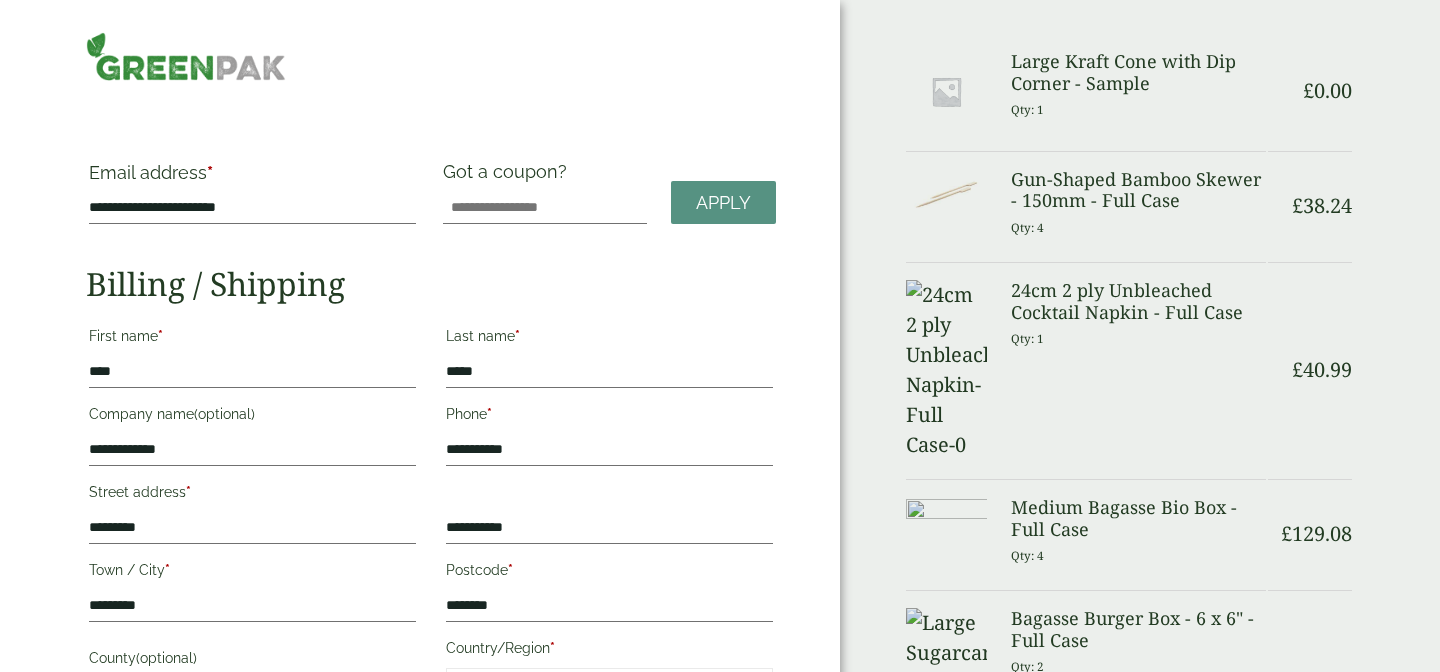 scroll, scrollTop: 0, scrollLeft: 0, axis: both 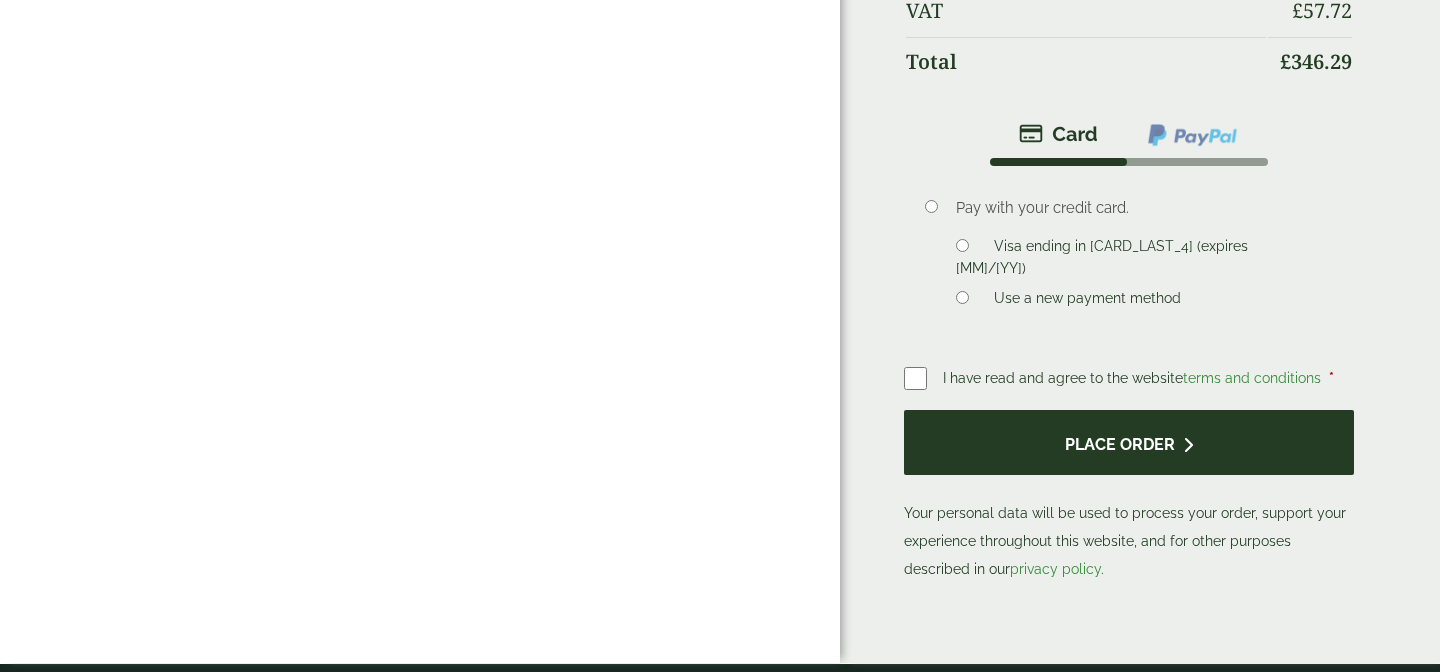 click on "Place order" at bounding box center (1129, 442) 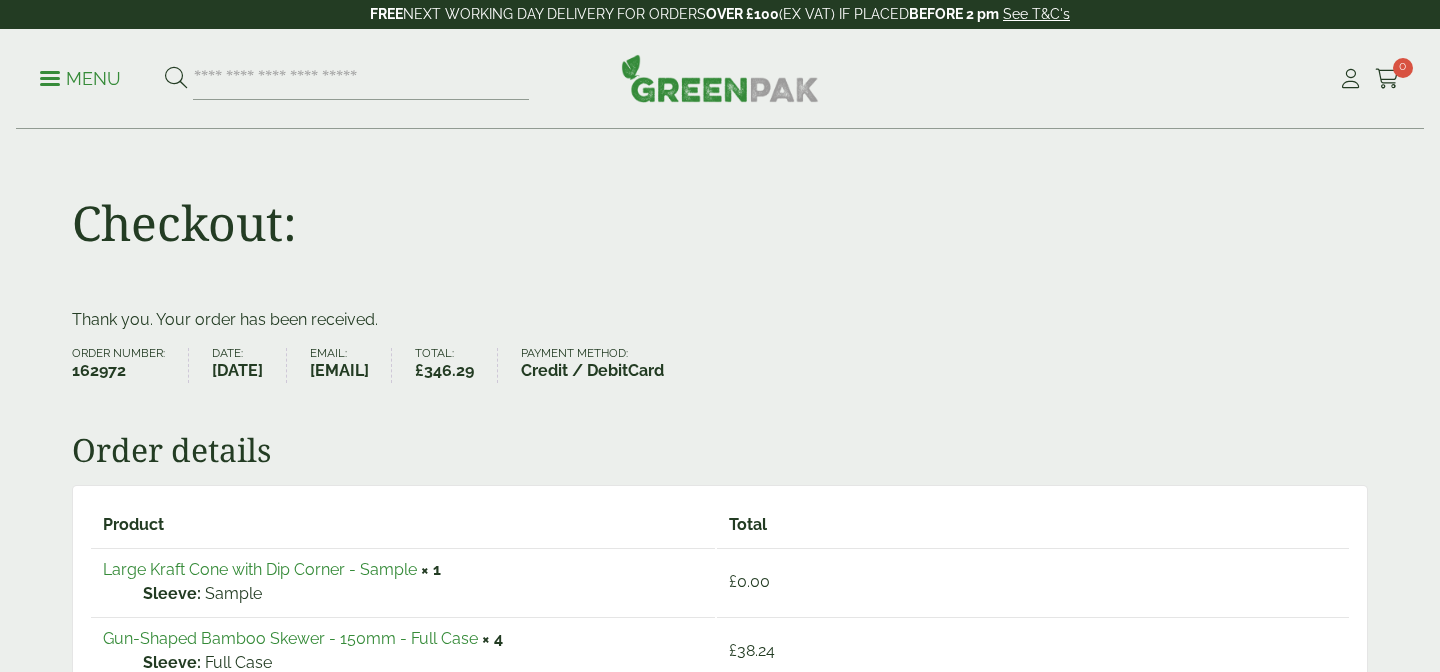 scroll, scrollTop: 0, scrollLeft: 0, axis: both 